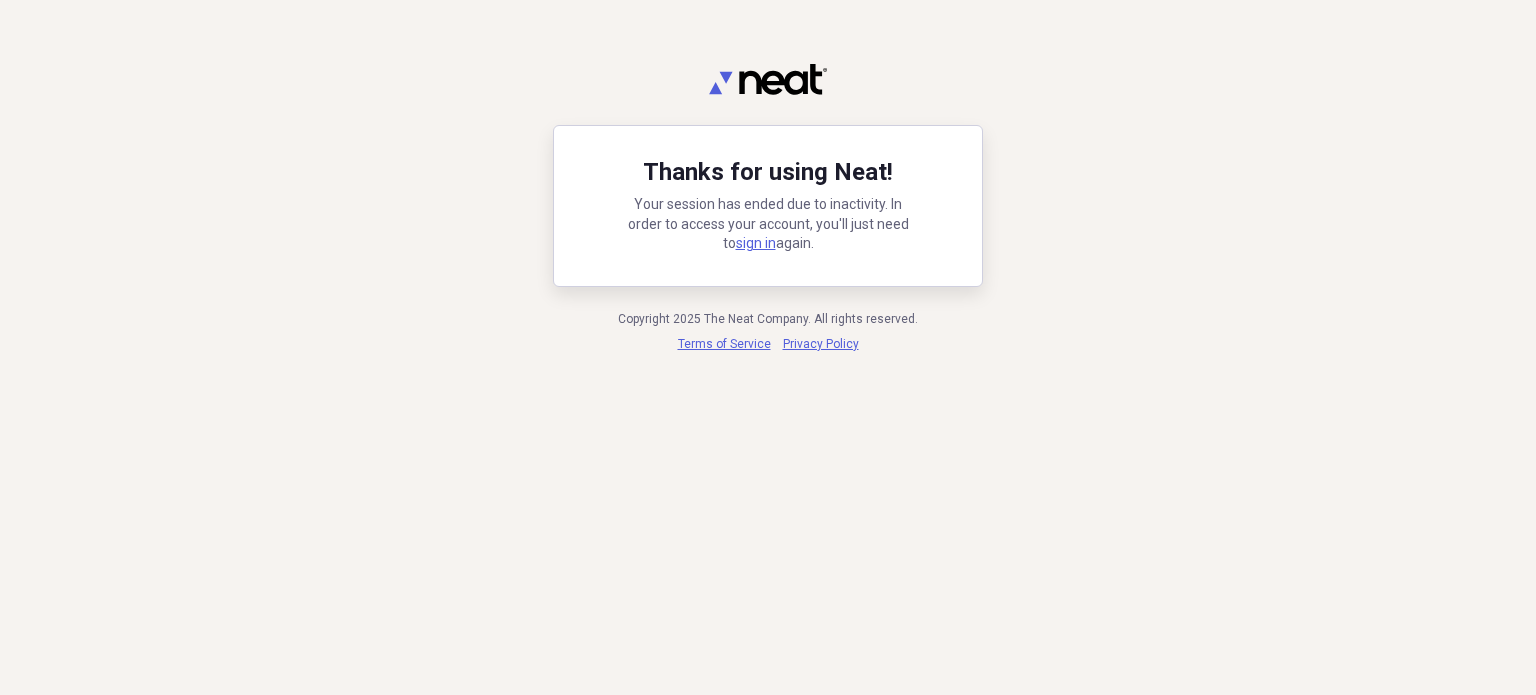 scroll, scrollTop: 0, scrollLeft: 0, axis: both 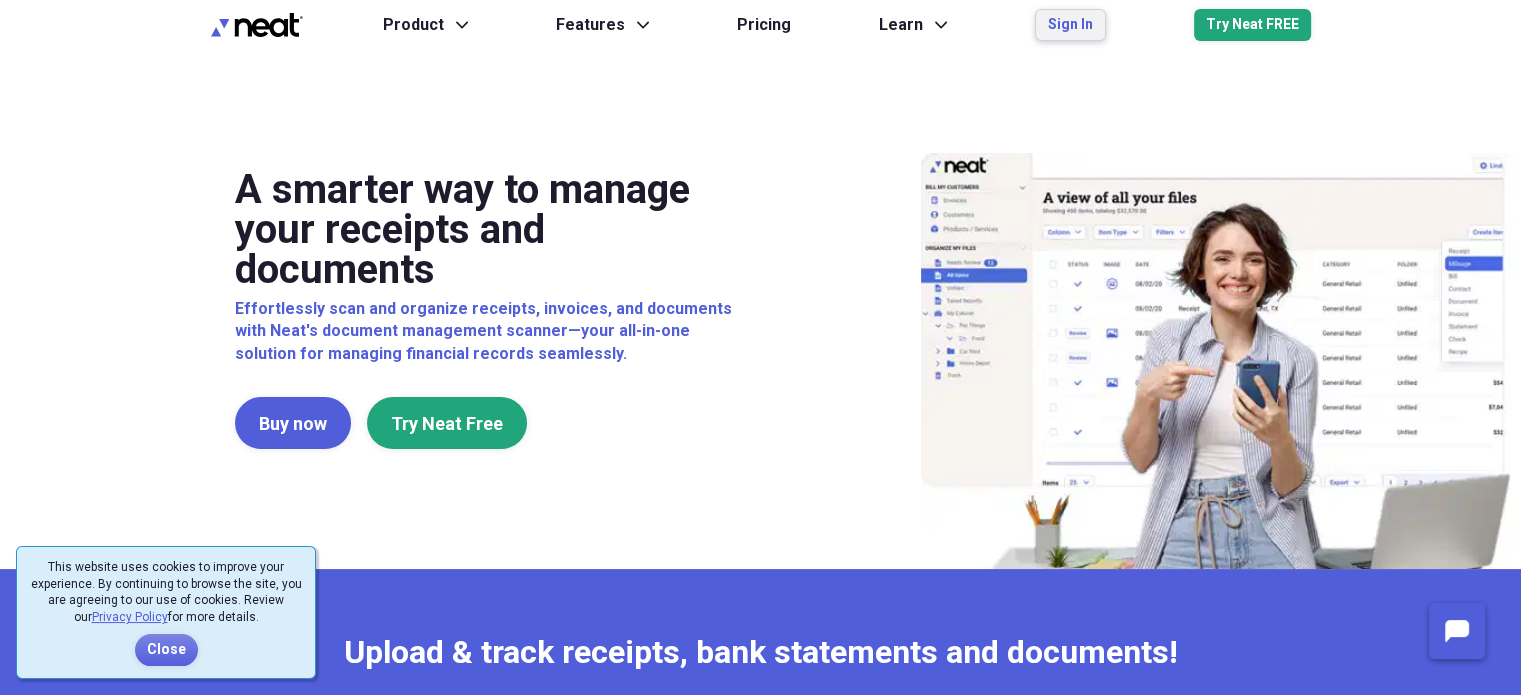 click on "Sign In" at bounding box center [1070, 25] 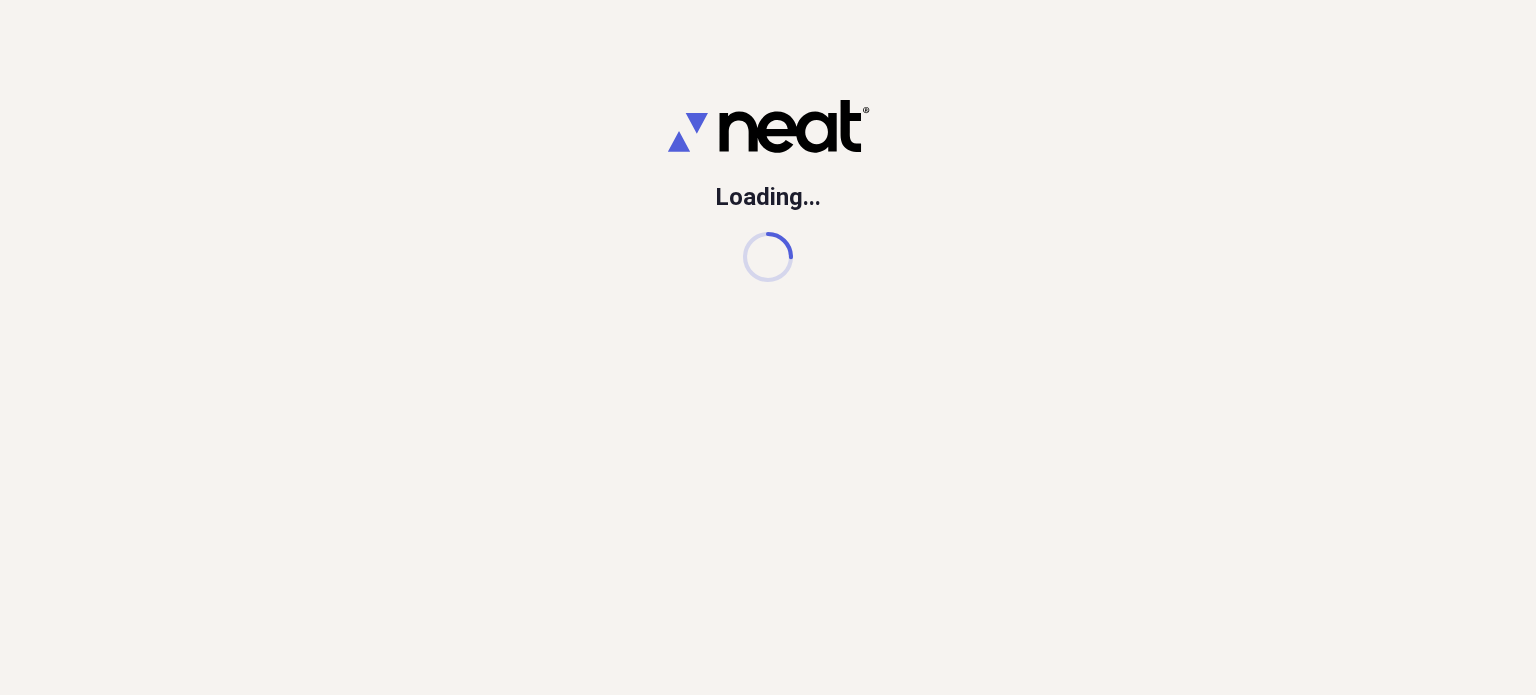 scroll, scrollTop: 0, scrollLeft: 0, axis: both 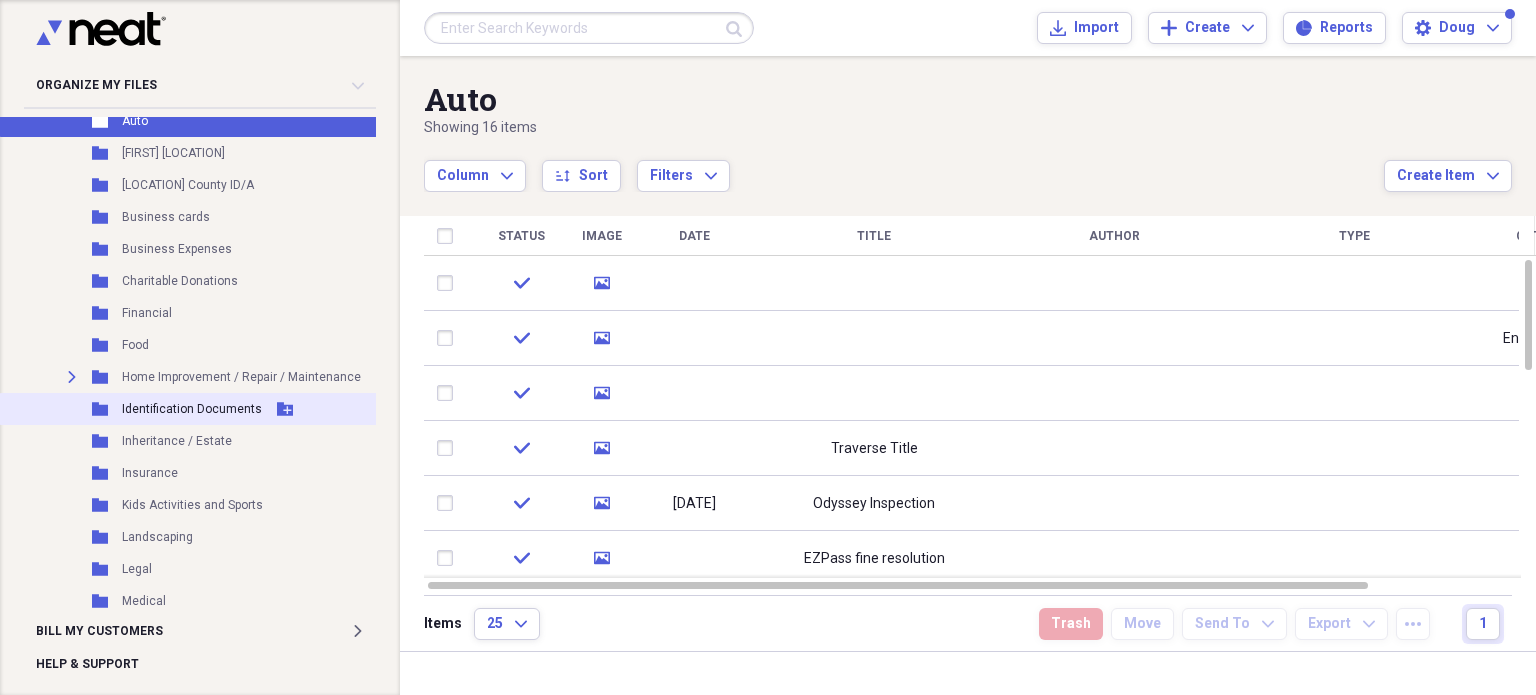 click on "Identification Documents" at bounding box center (192, 409) 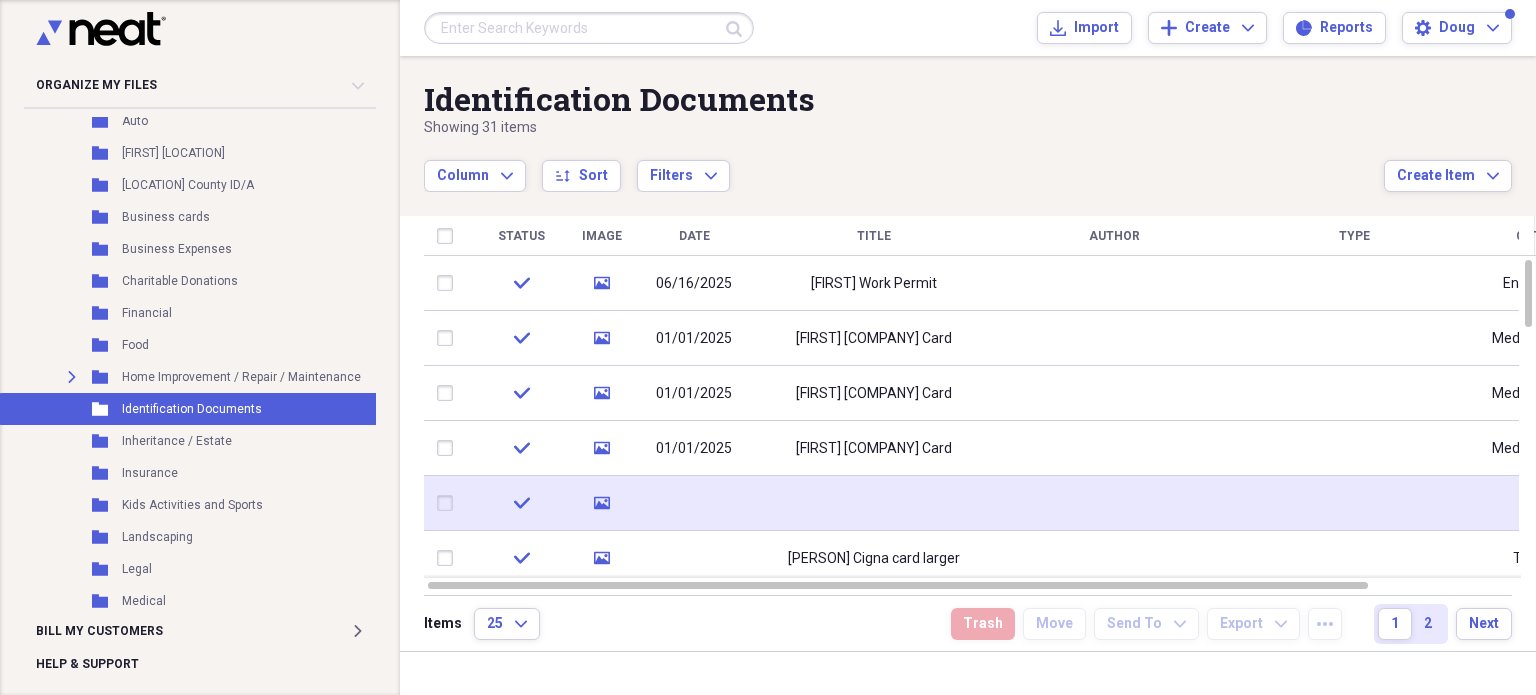click at bounding box center (874, 503) 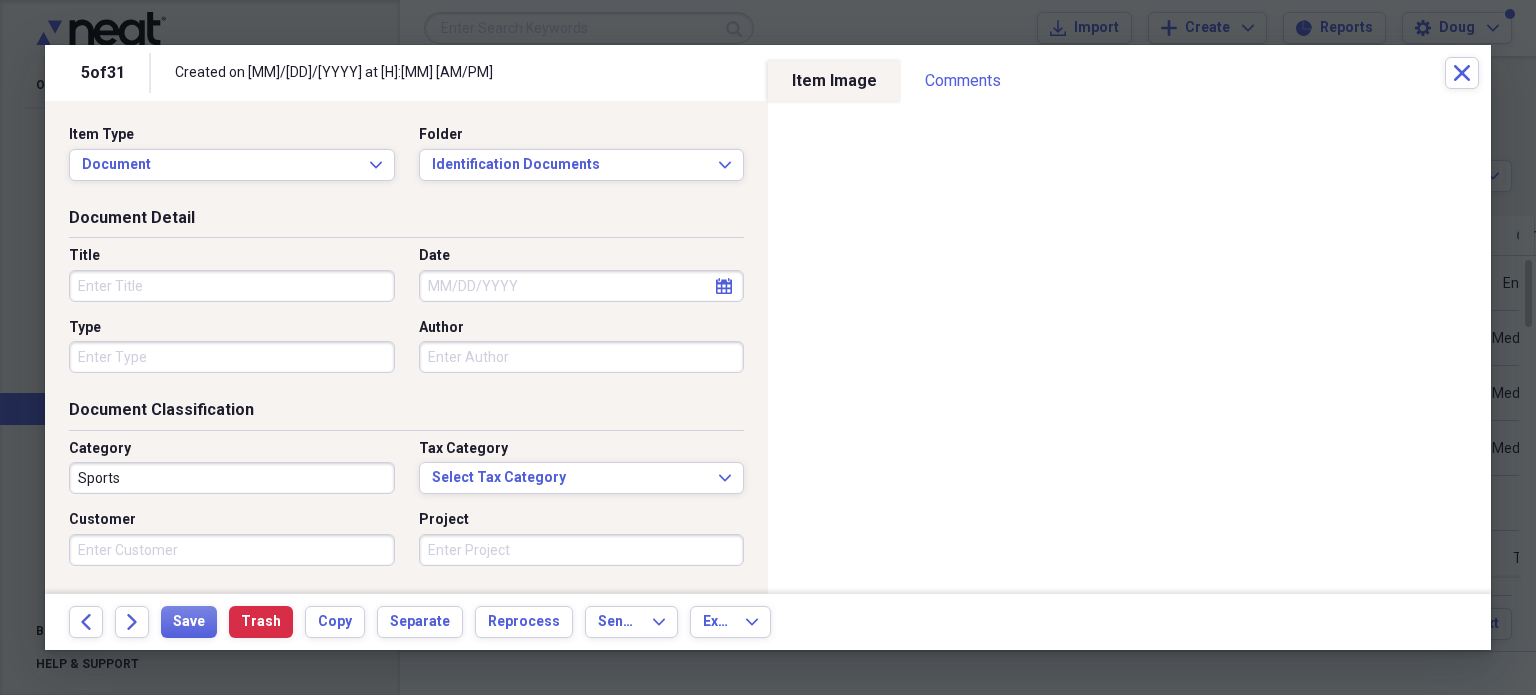 click on "5  of  31 Created on [DATE] at [TIME] Close" at bounding box center (768, 73) 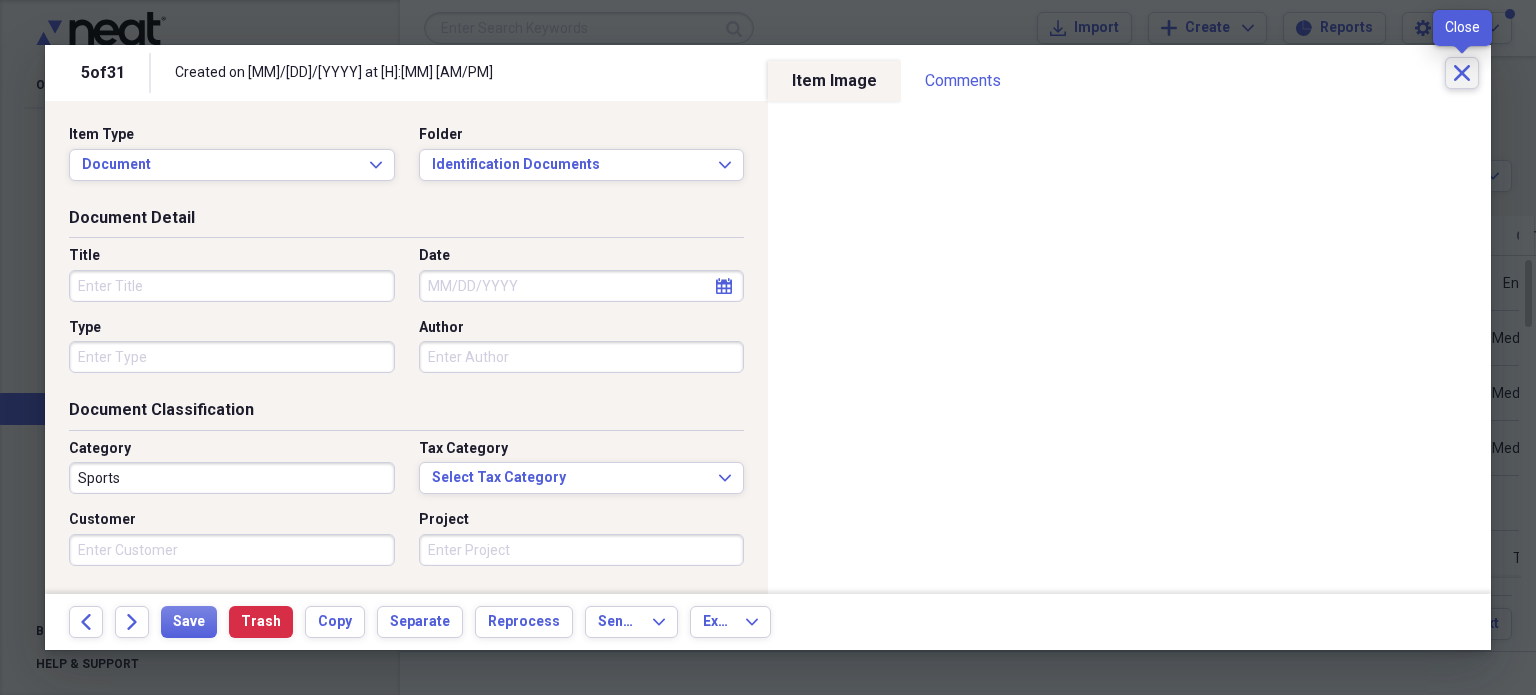 click on "Close" at bounding box center (1462, 73) 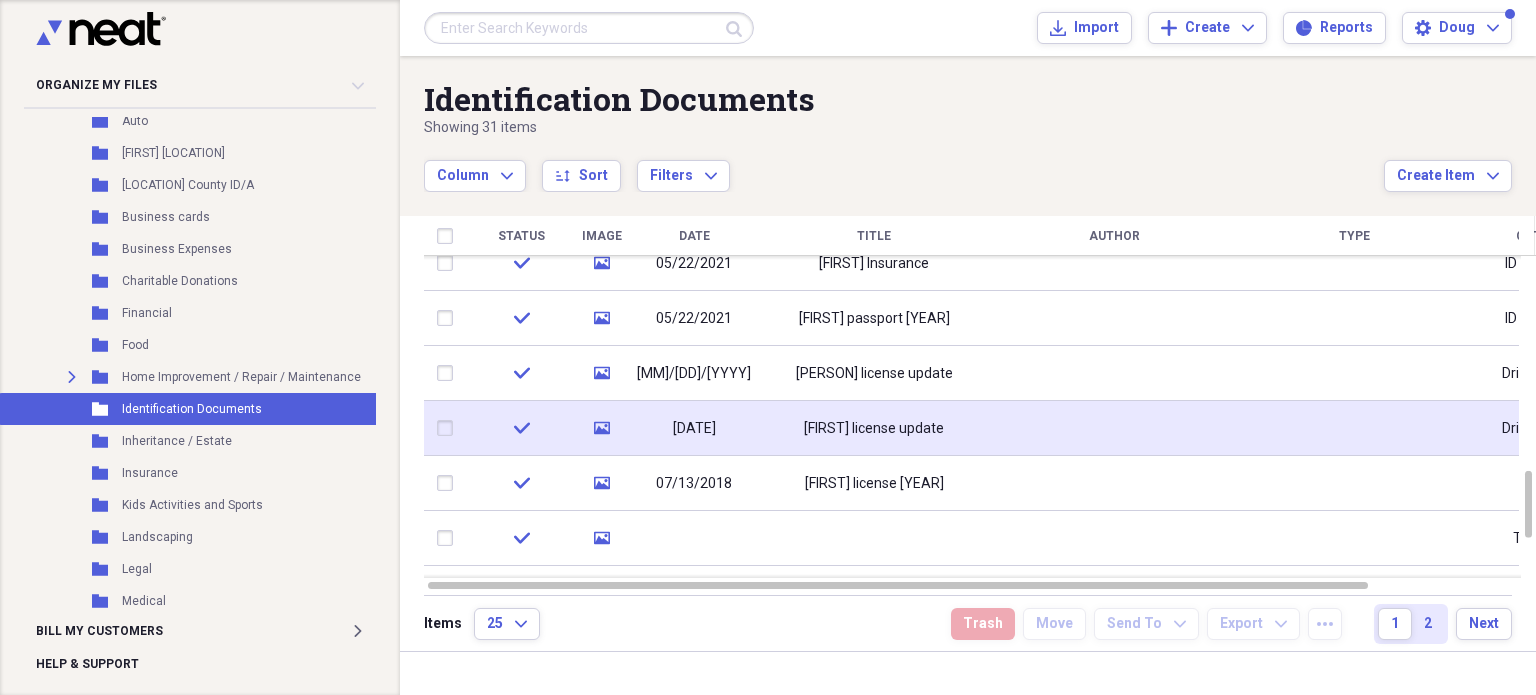 click on "[FIRST] license update" at bounding box center (874, 429) 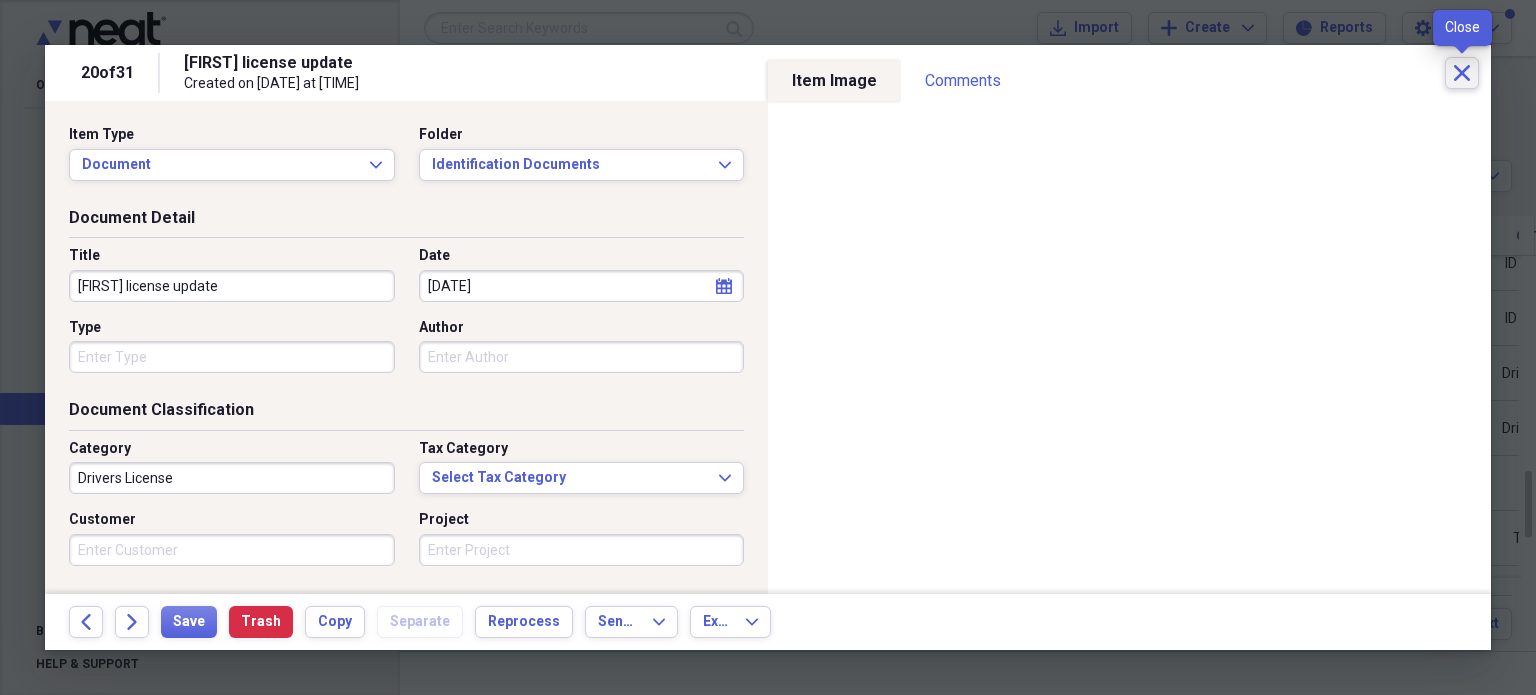 click on "Close" 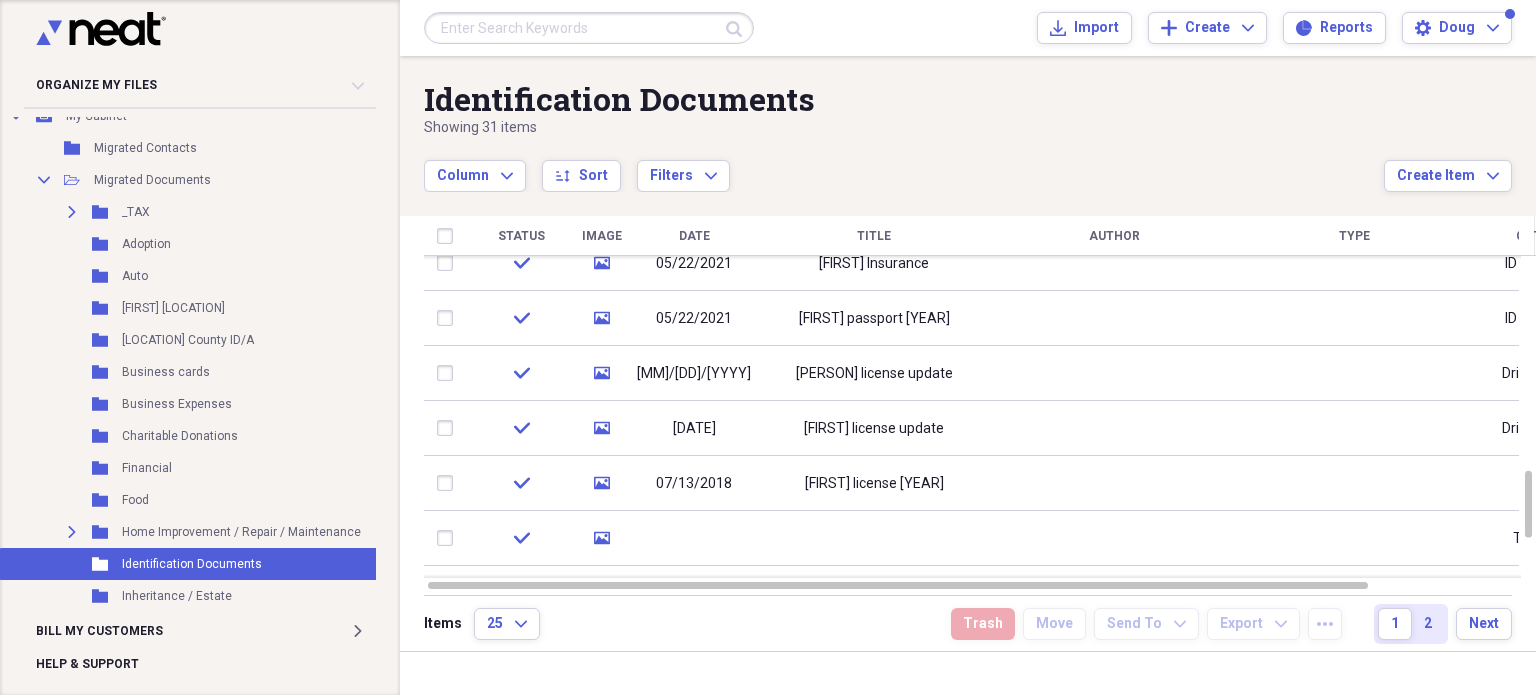 scroll, scrollTop: 0, scrollLeft: 0, axis: both 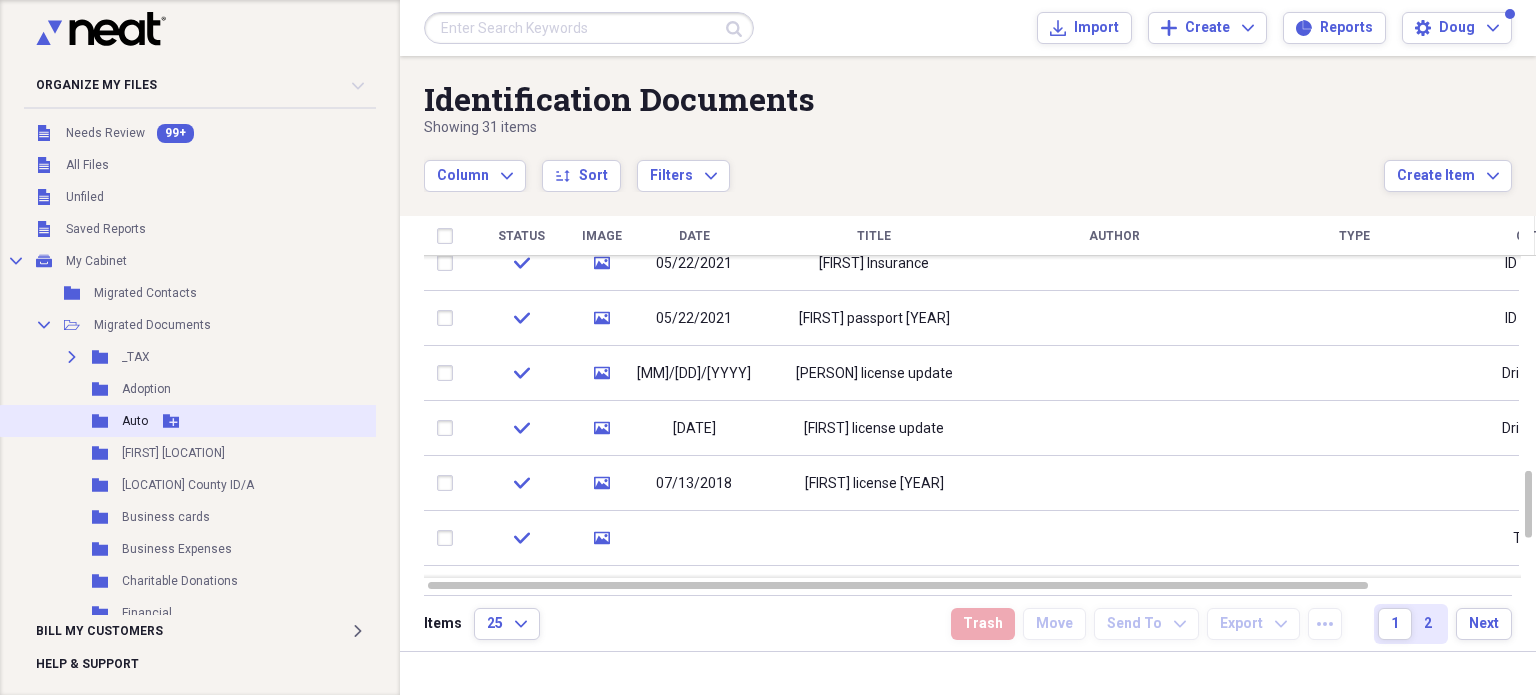 click on "Auto" at bounding box center (135, 421) 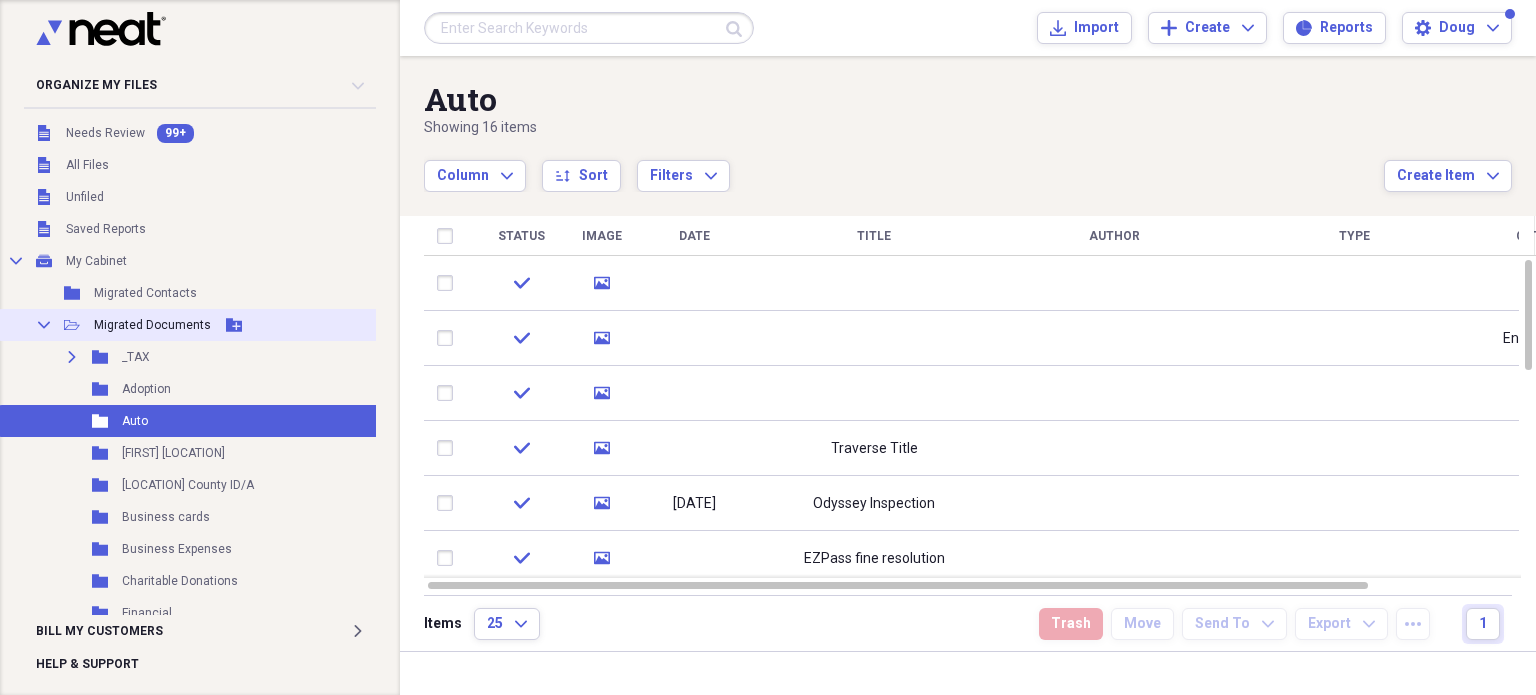 click on "Collapse" 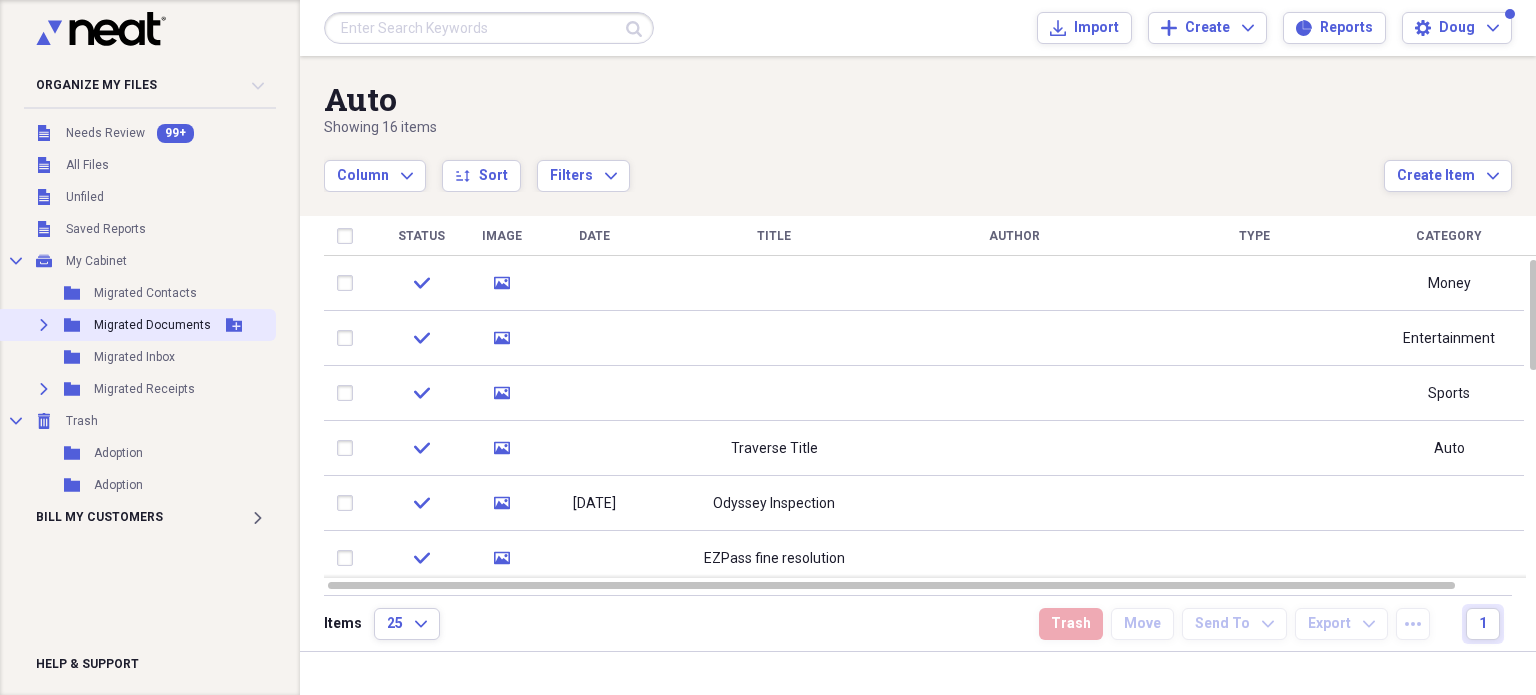 click 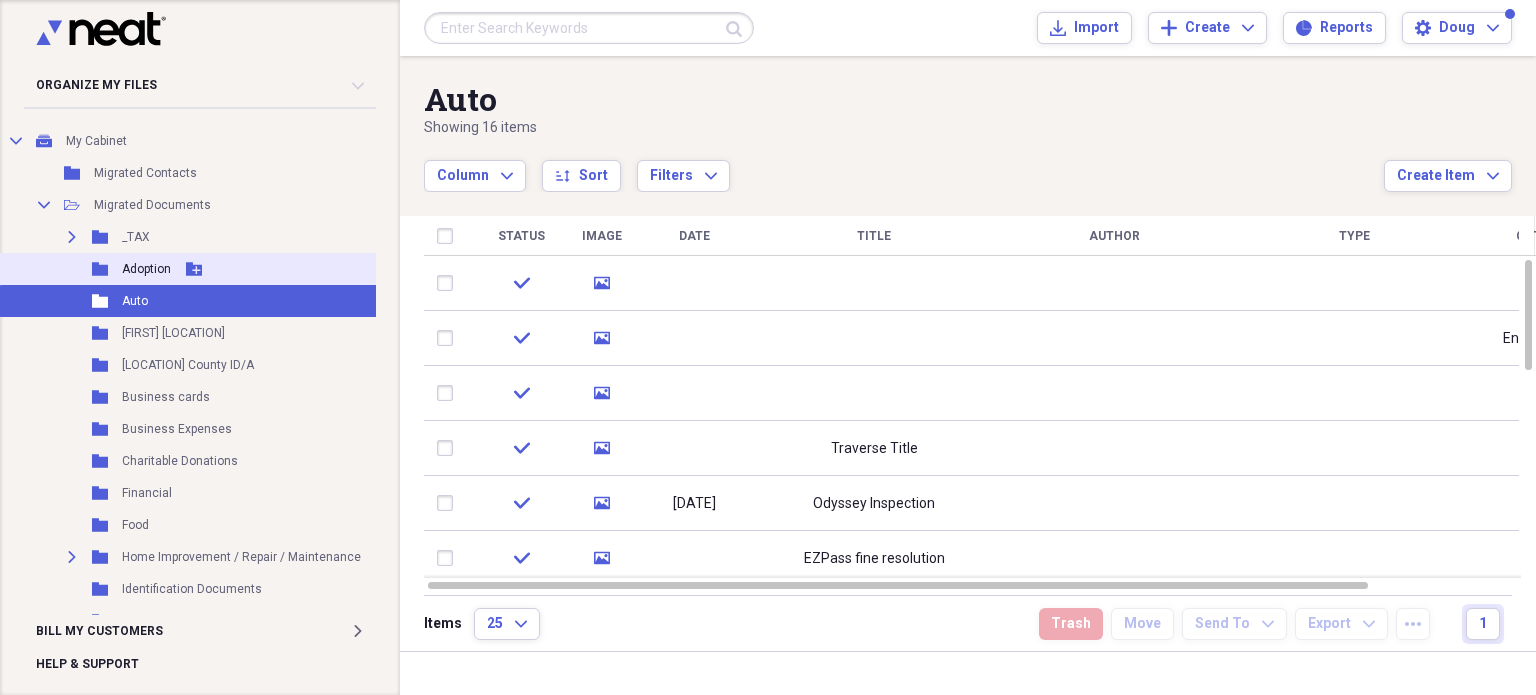 scroll, scrollTop: 300, scrollLeft: 0, axis: vertical 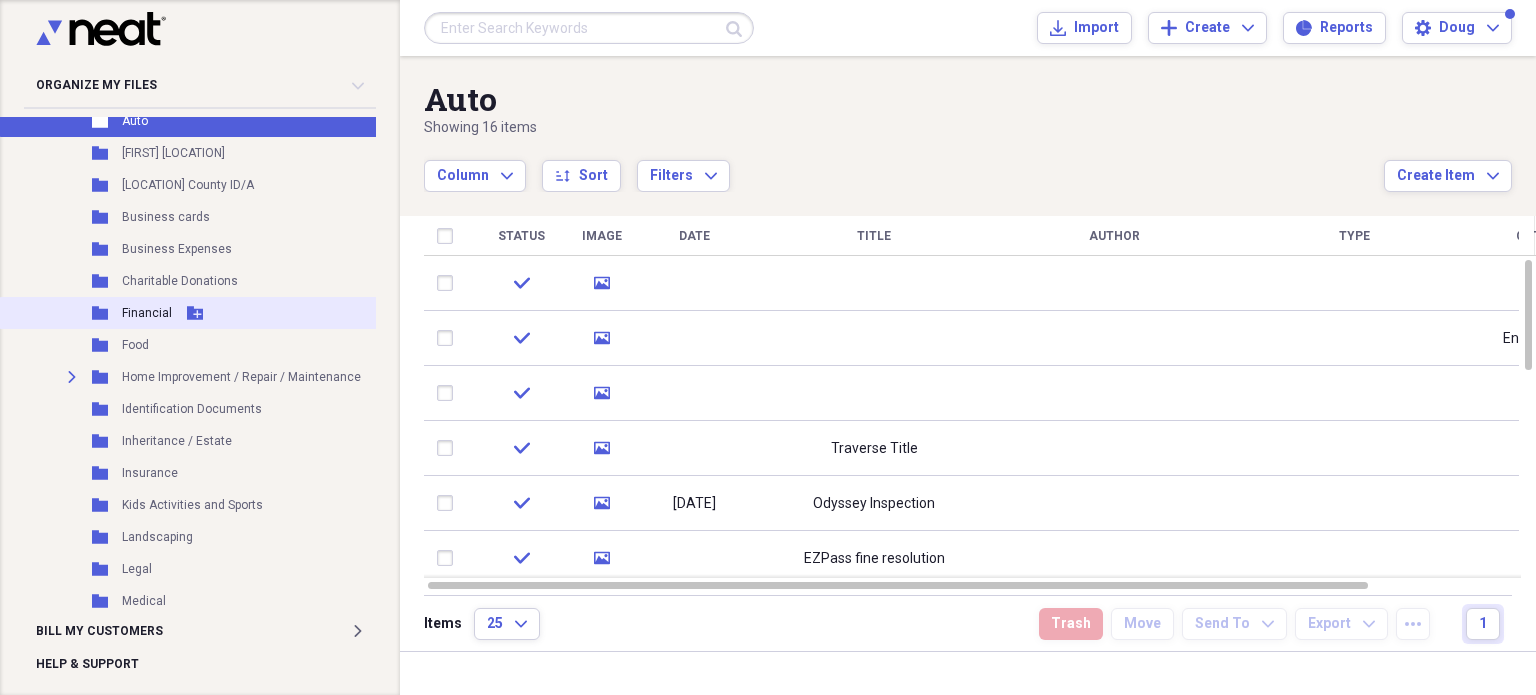 click on "Financial" at bounding box center (147, 313) 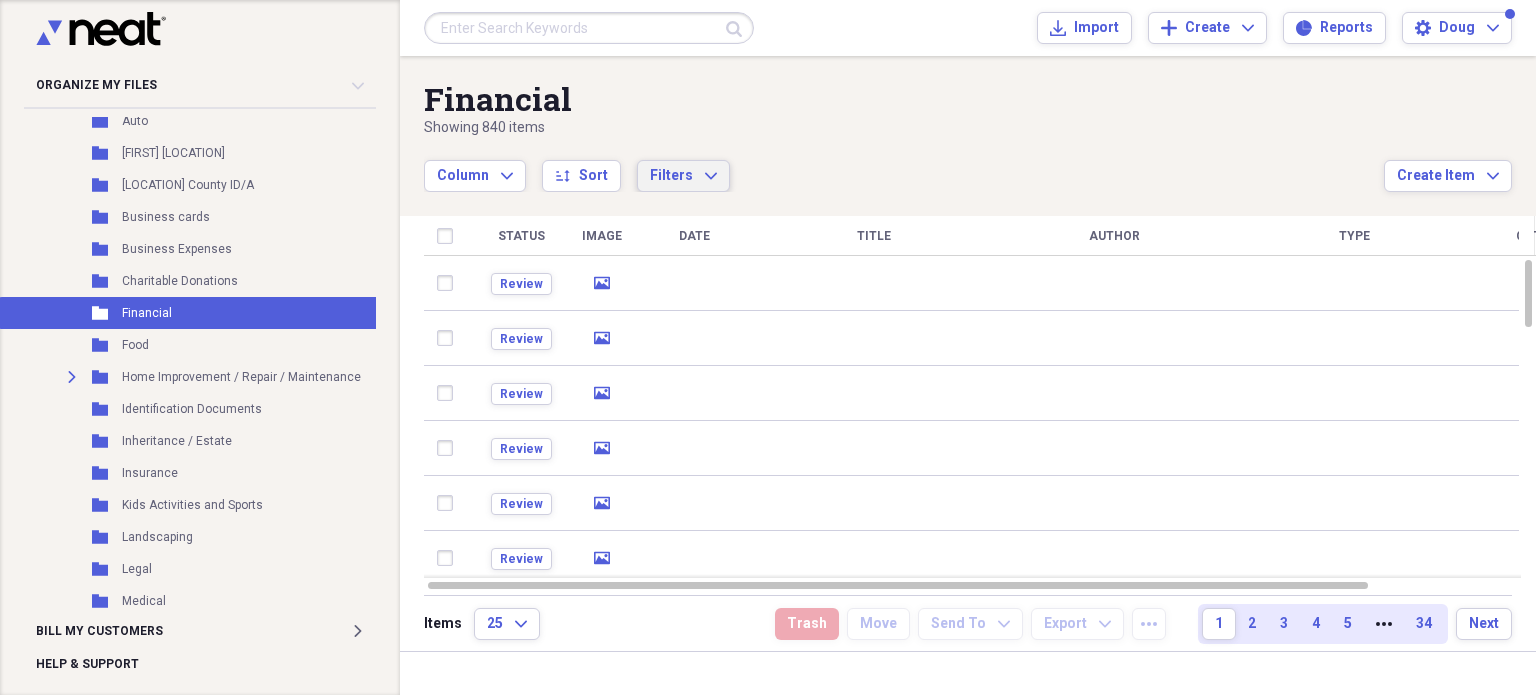 click on "Filters" at bounding box center (671, 175) 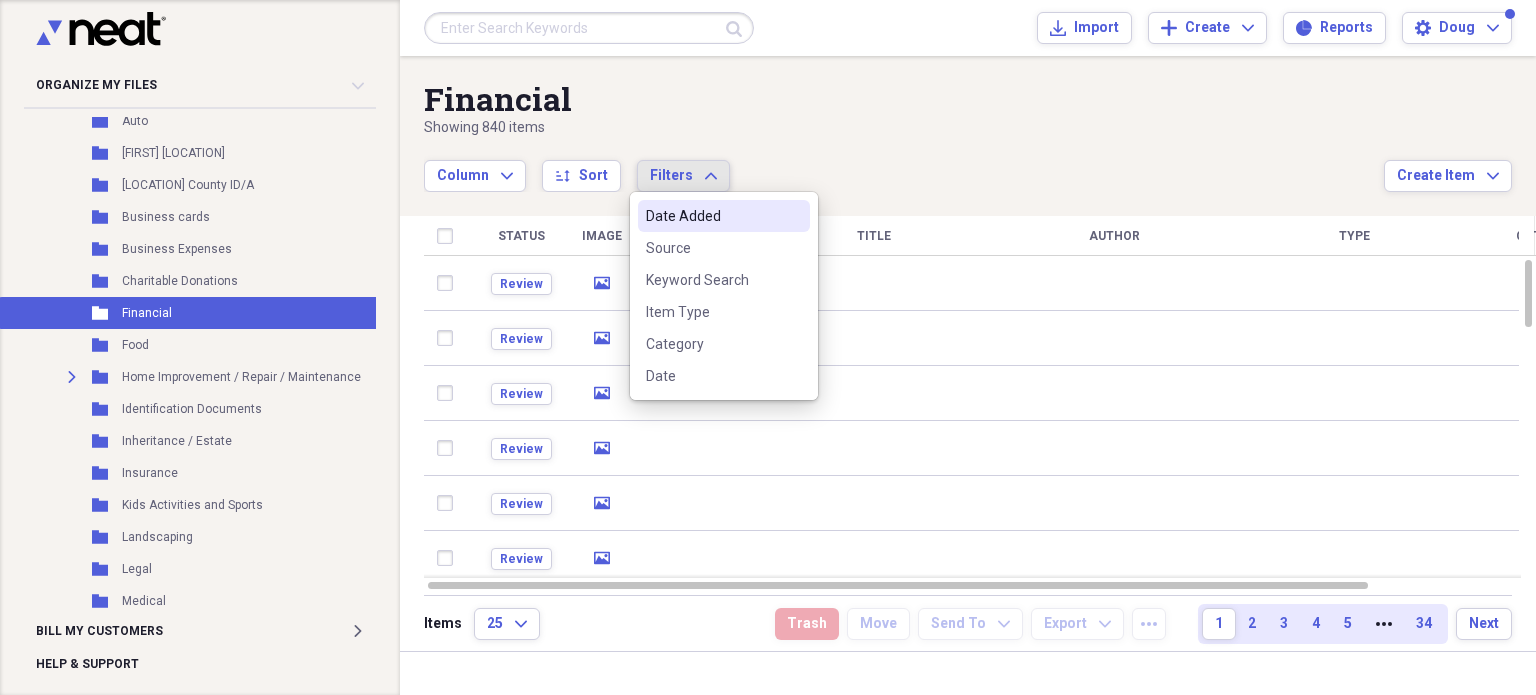 click on "Filters" at bounding box center [671, 175] 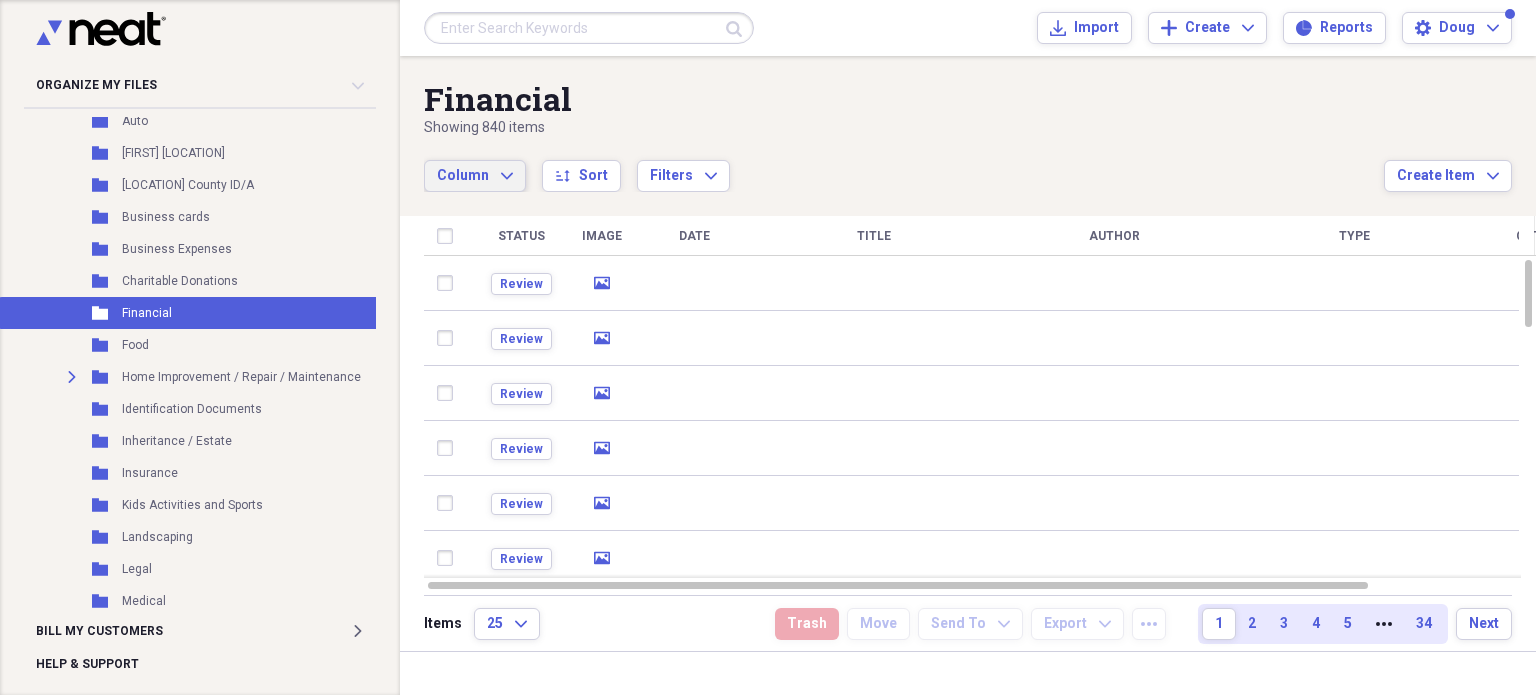 click on "Column Expand" at bounding box center (475, 176) 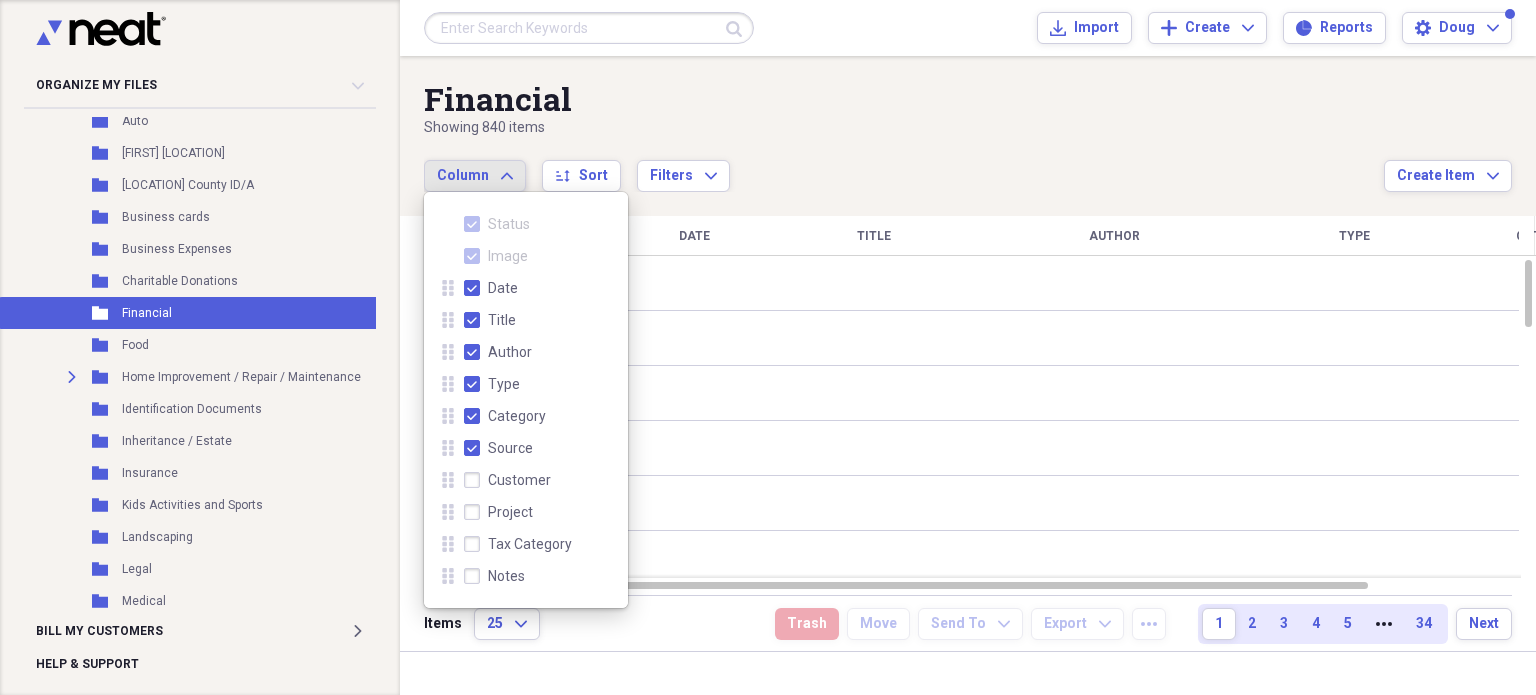 click on "Column Expand" at bounding box center [475, 176] 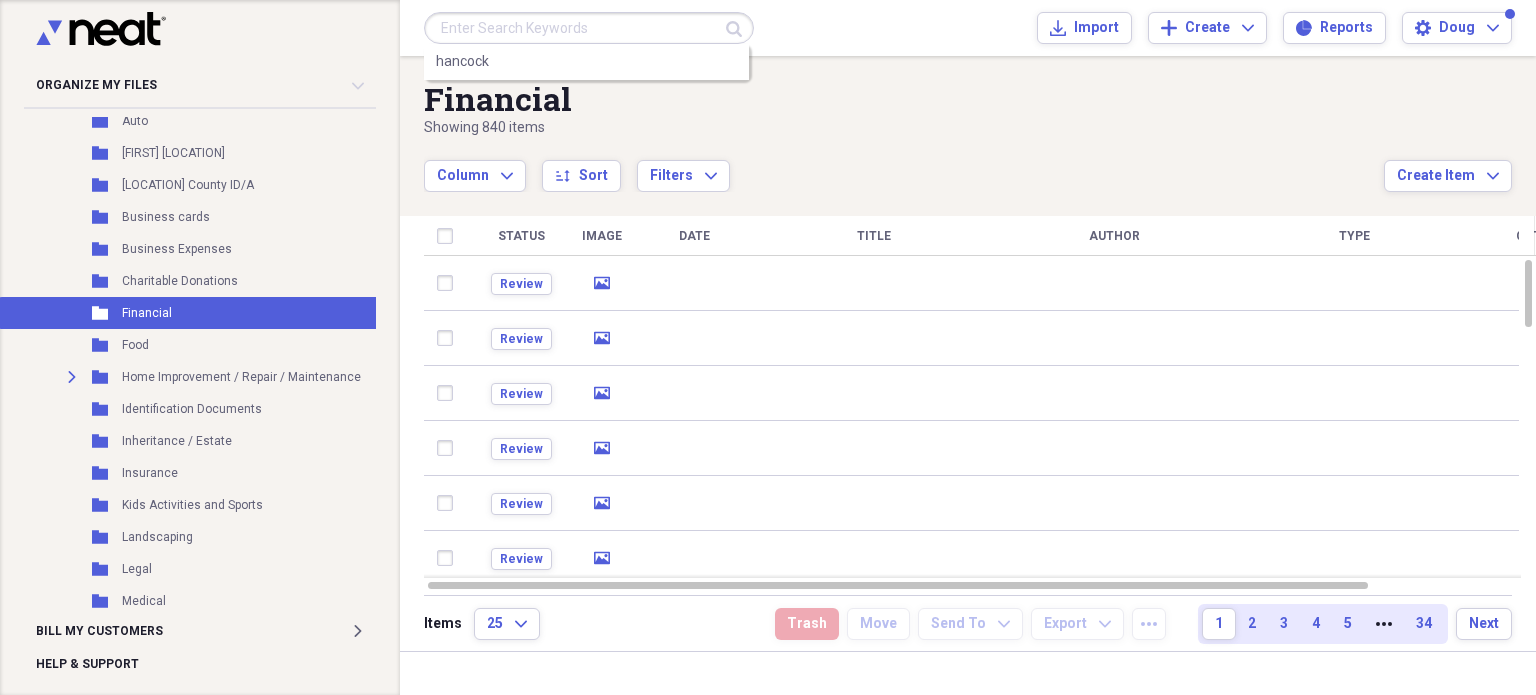 click at bounding box center (589, 28) 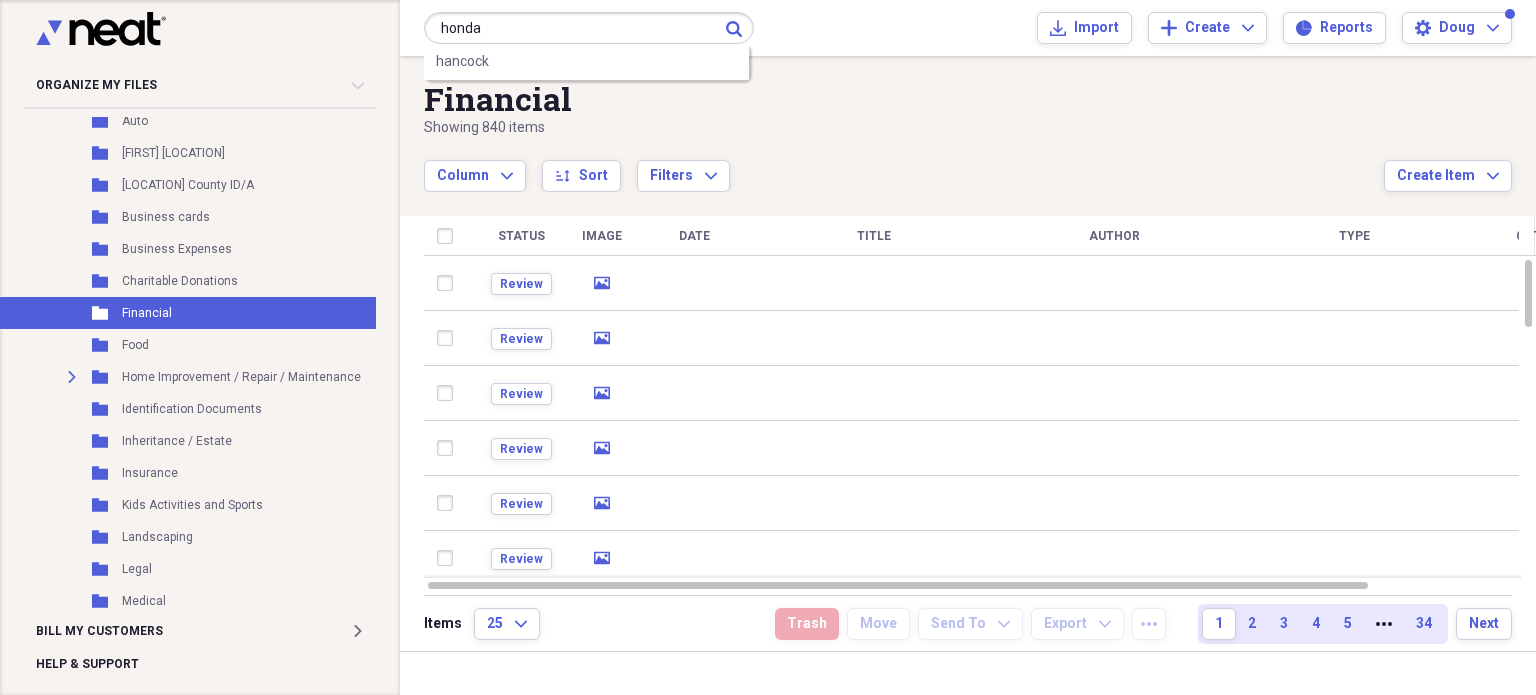 type on "honda" 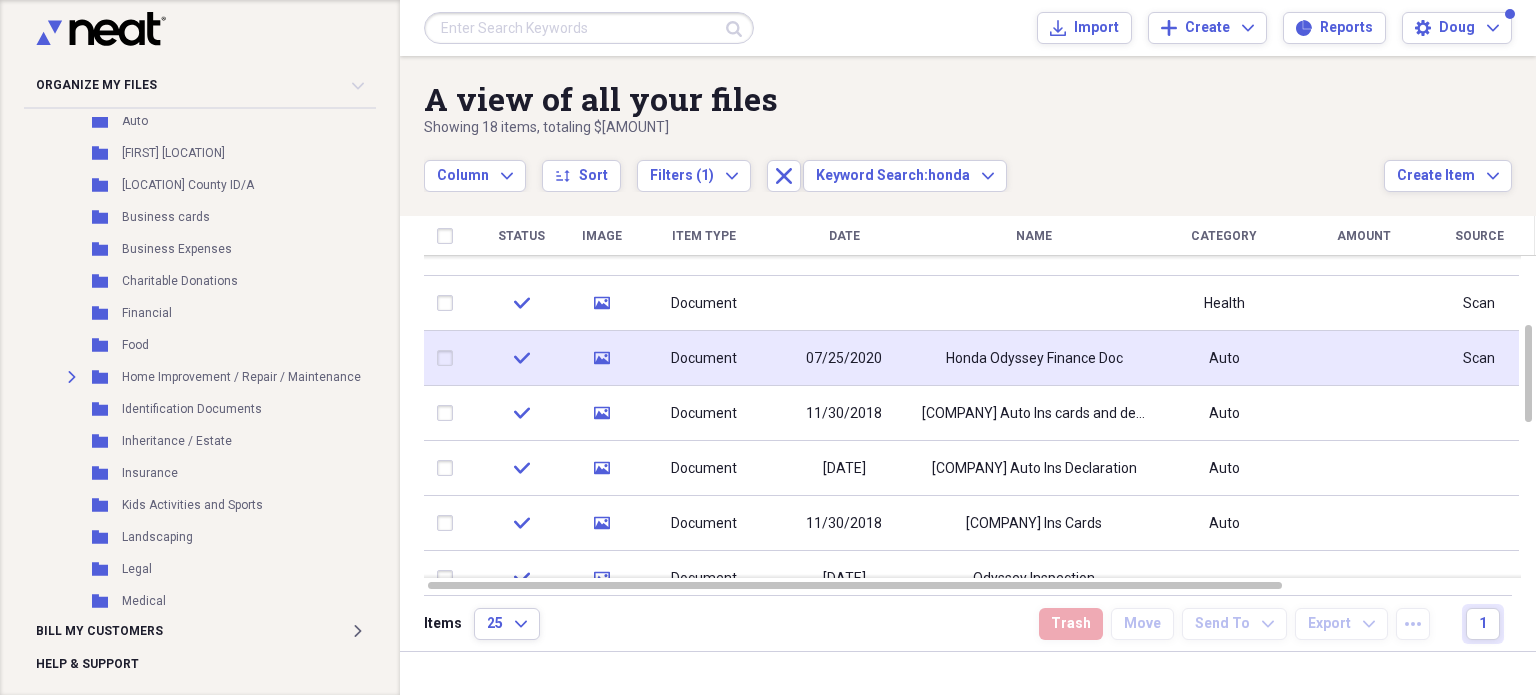 click on "Honda Odyssey Finance Doc" at bounding box center [1034, 359] 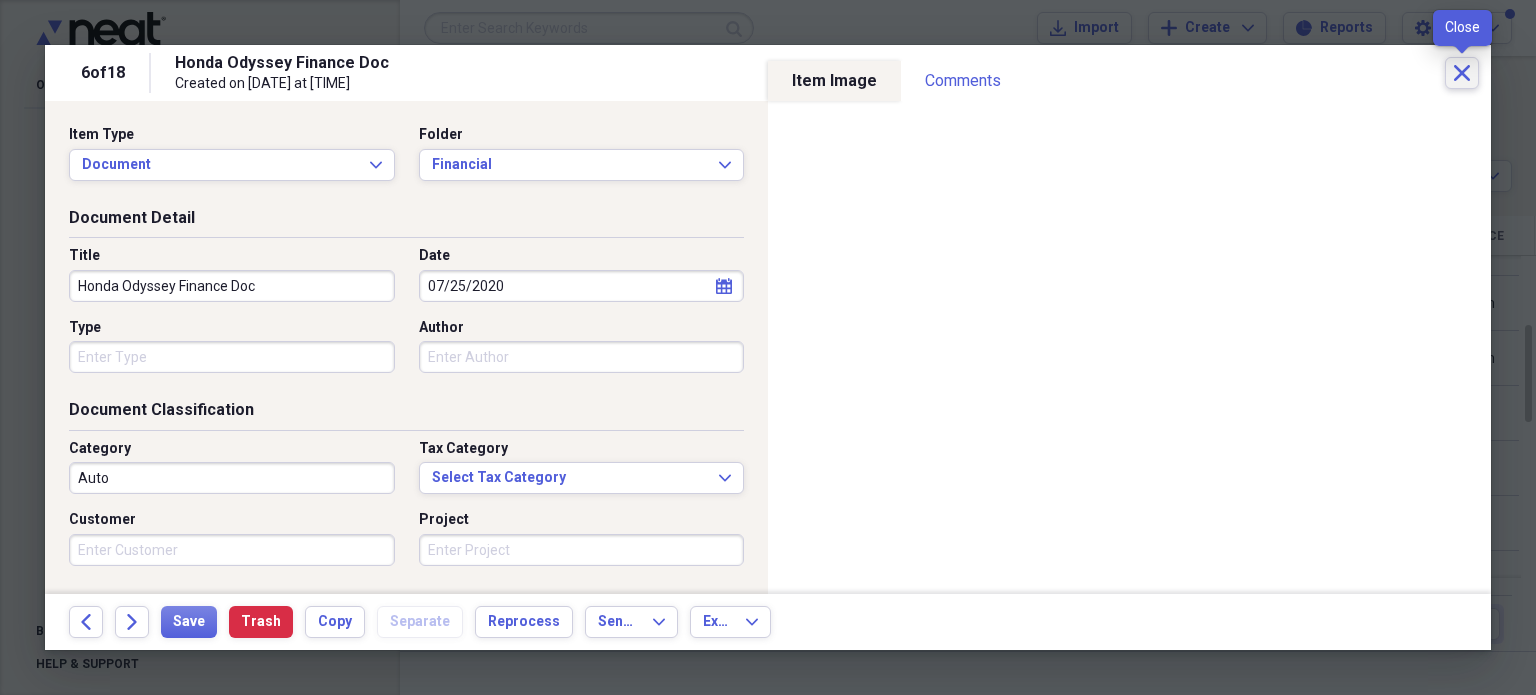 click on "Close" at bounding box center (1462, 73) 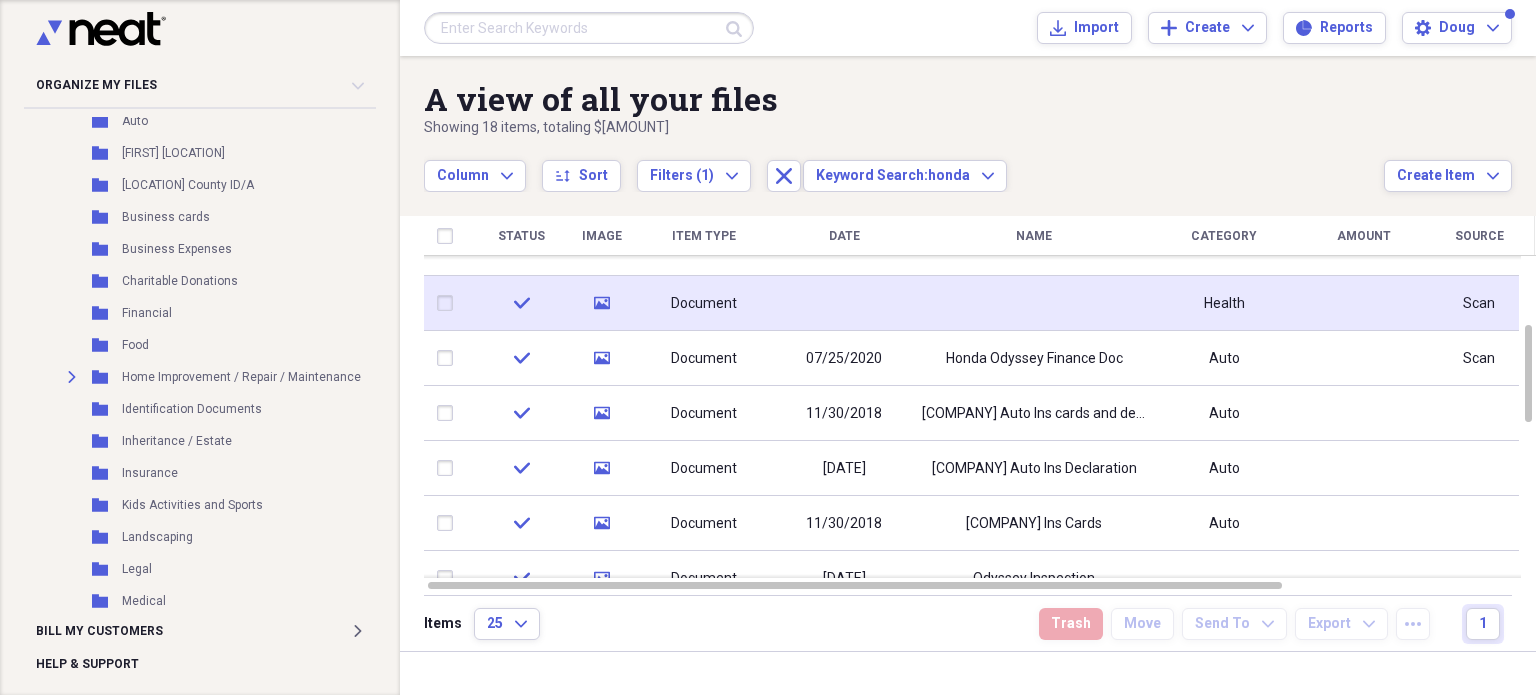 click at bounding box center (844, 303) 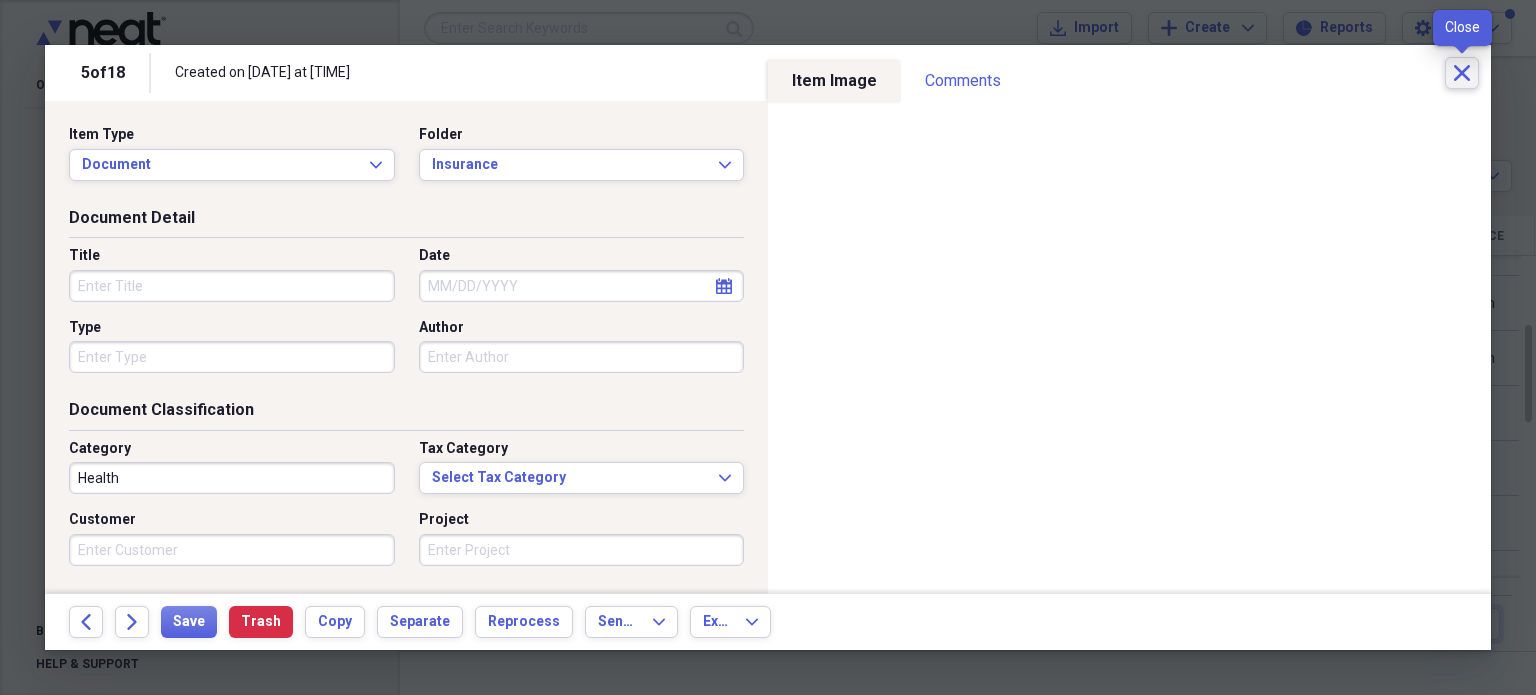 click on "Close" 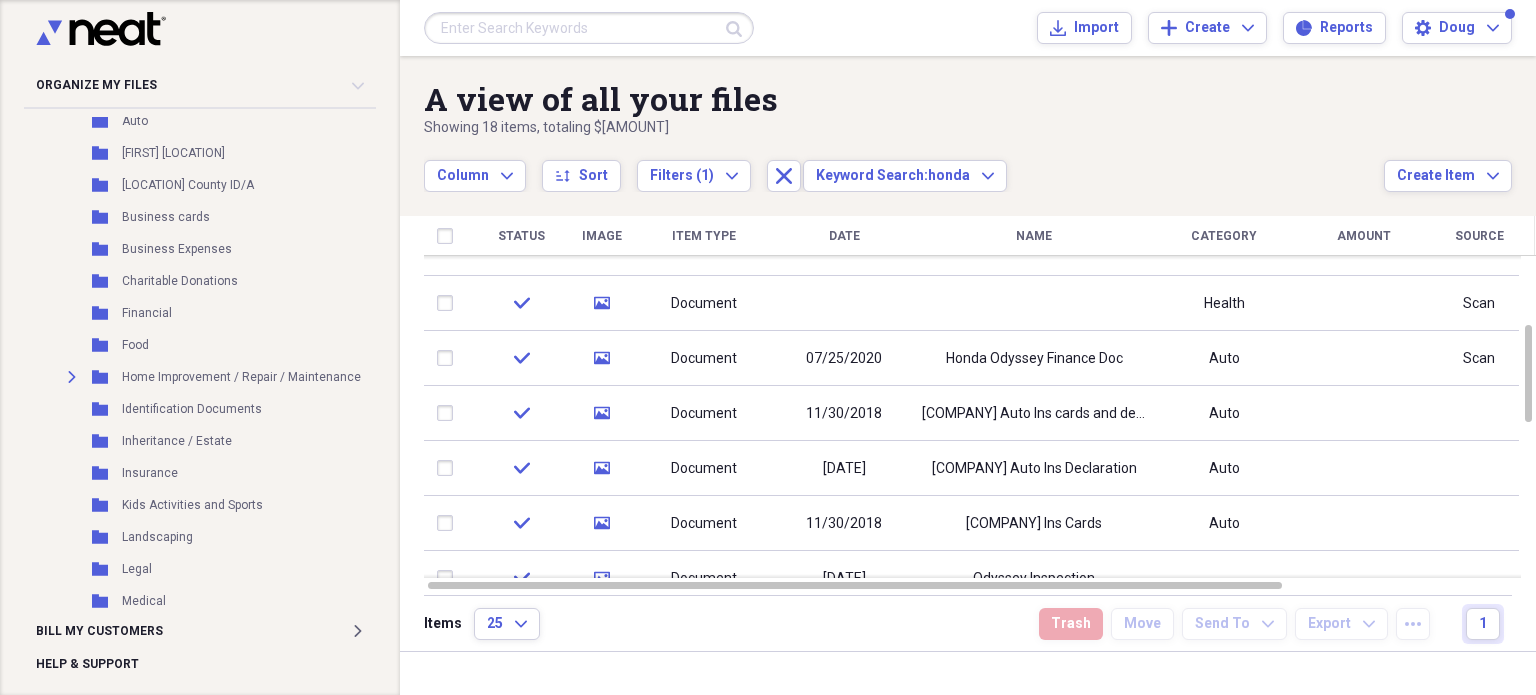 click at bounding box center (589, 28) 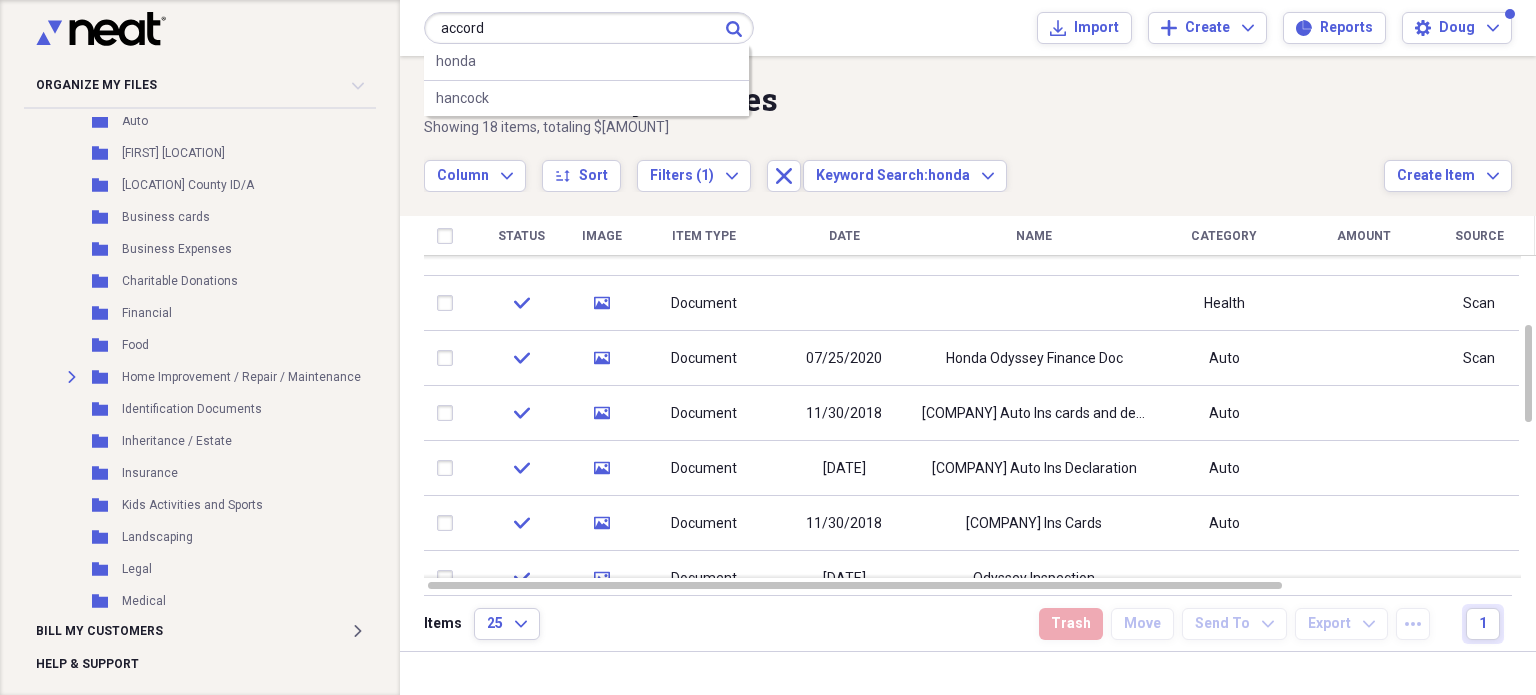 type on "accord" 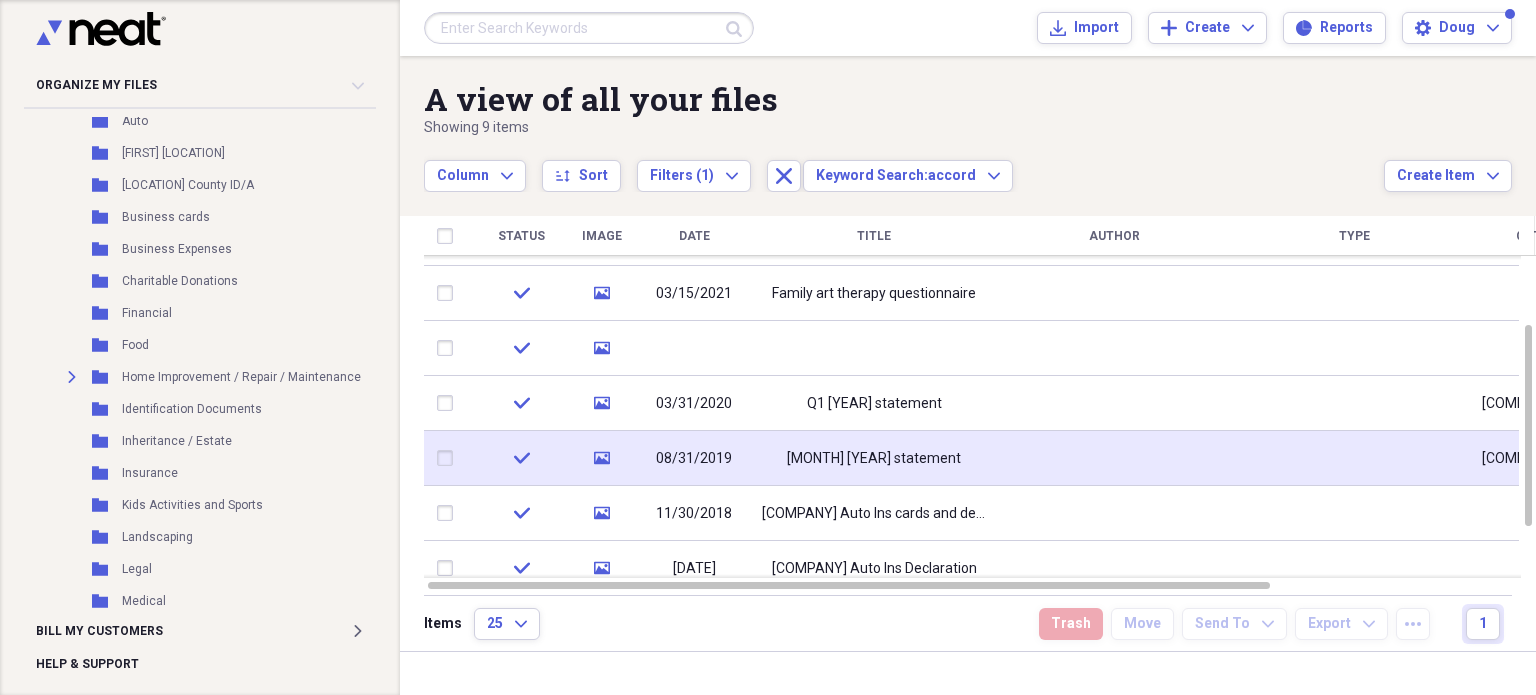 click on "[MONTH] [YEAR] statement" at bounding box center [874, 459] 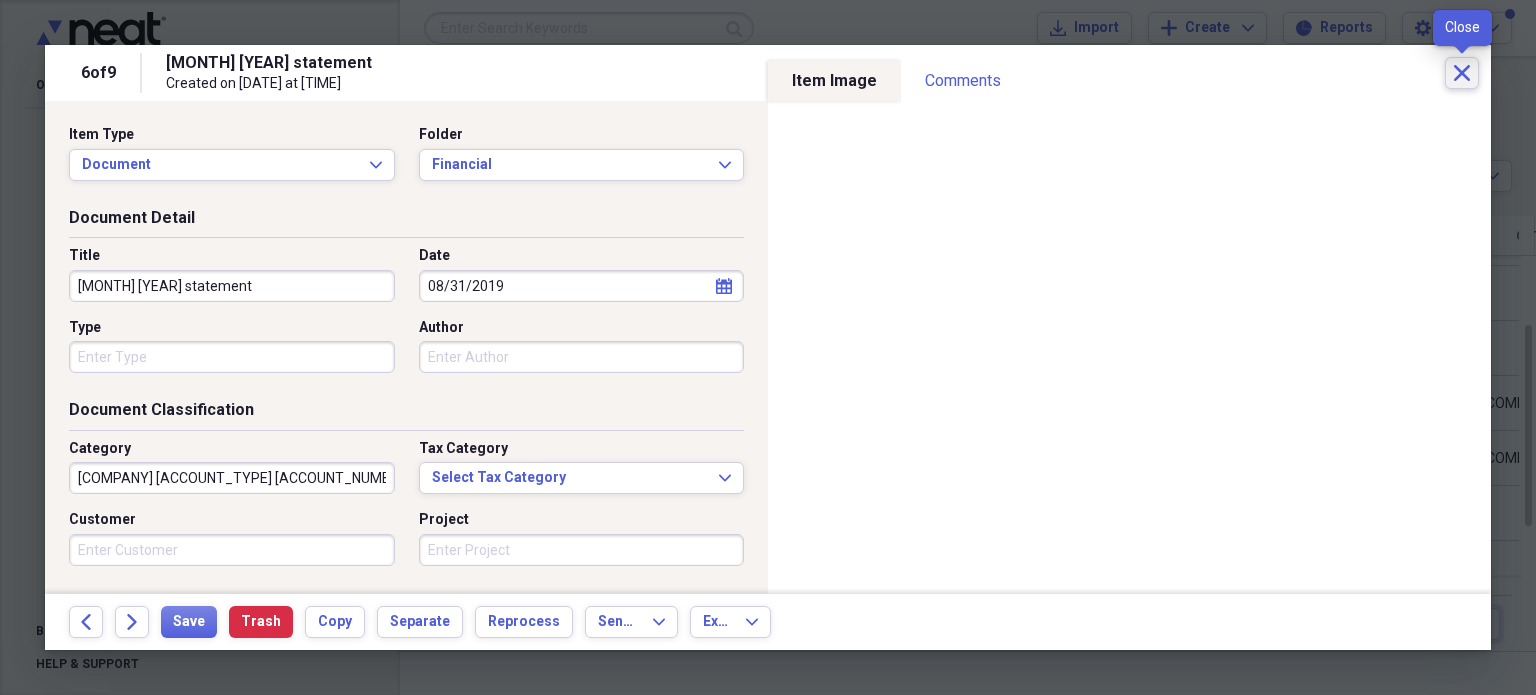 click 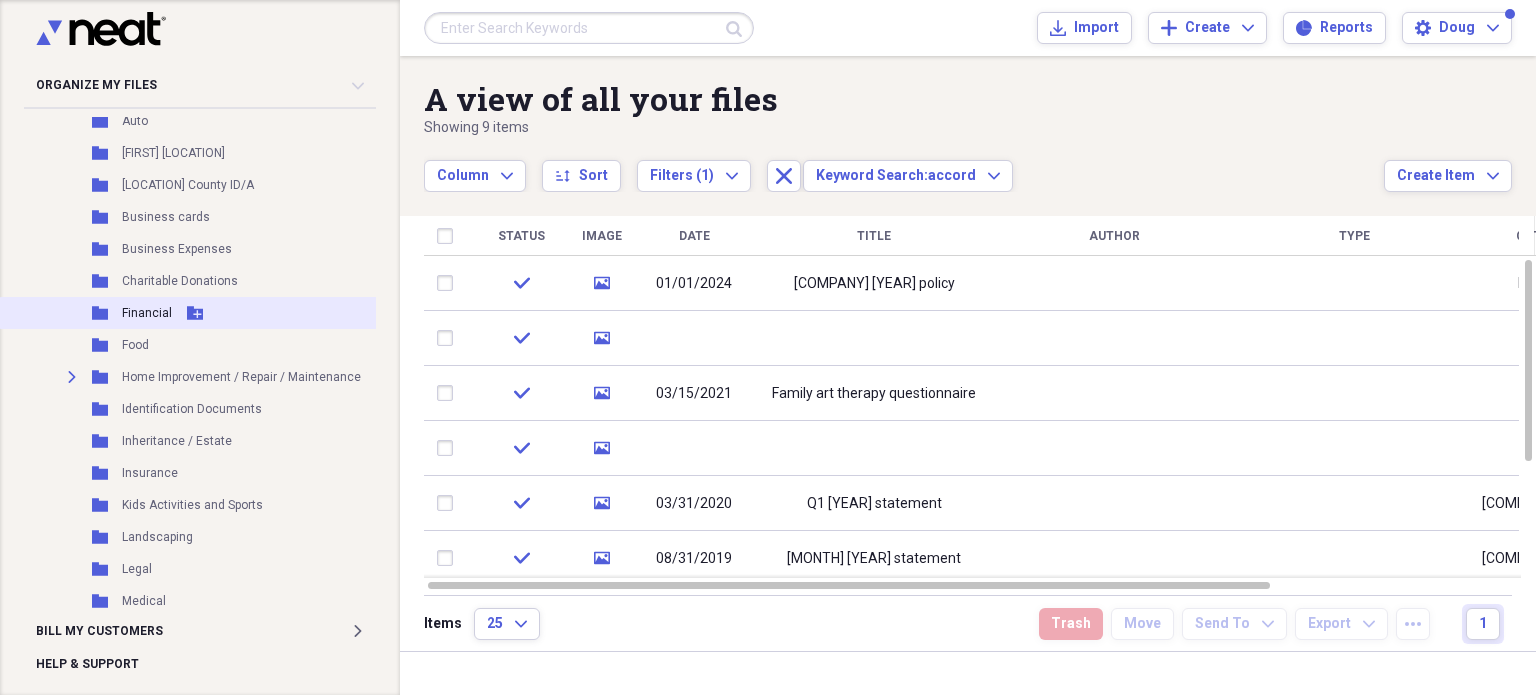 click on "Folder Financial Add Folder" at bounding box center (211, 313) 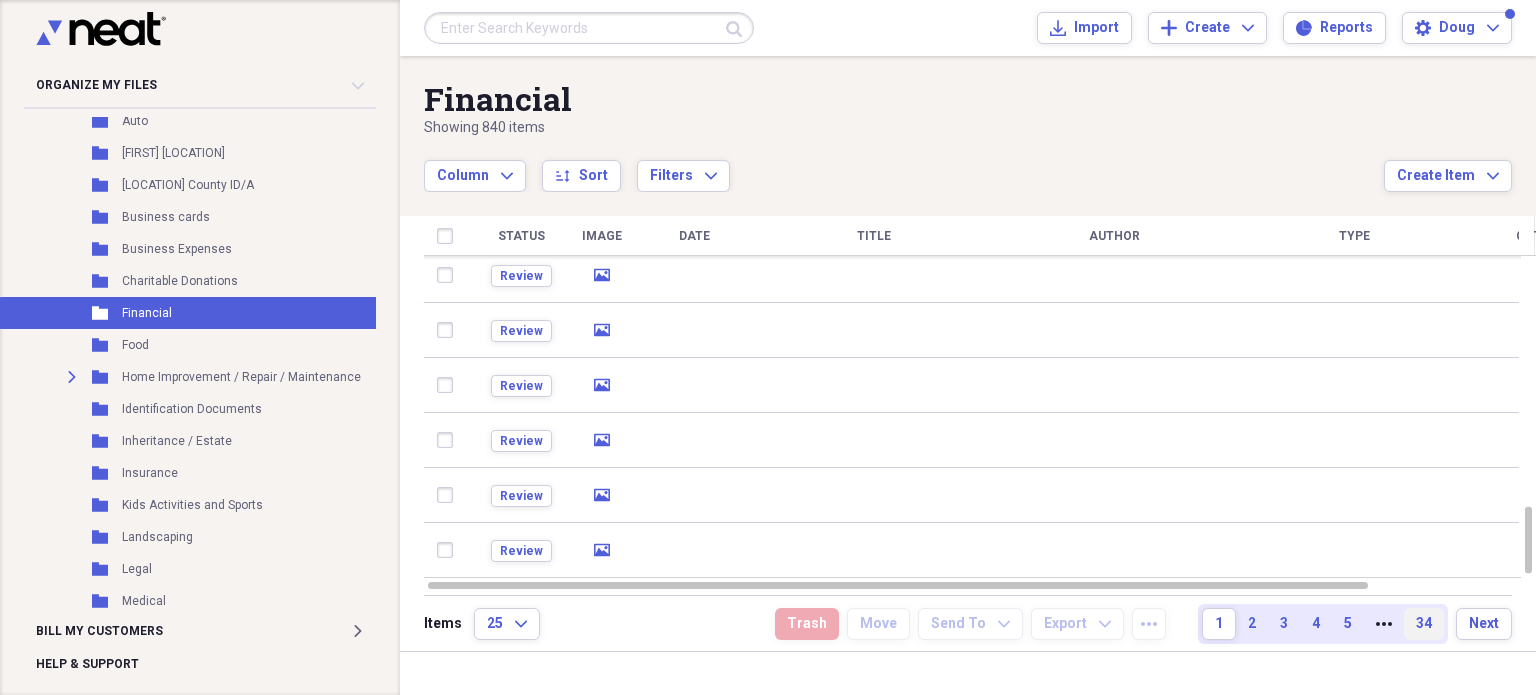 click on "34" at bounding box center [1424, 624] 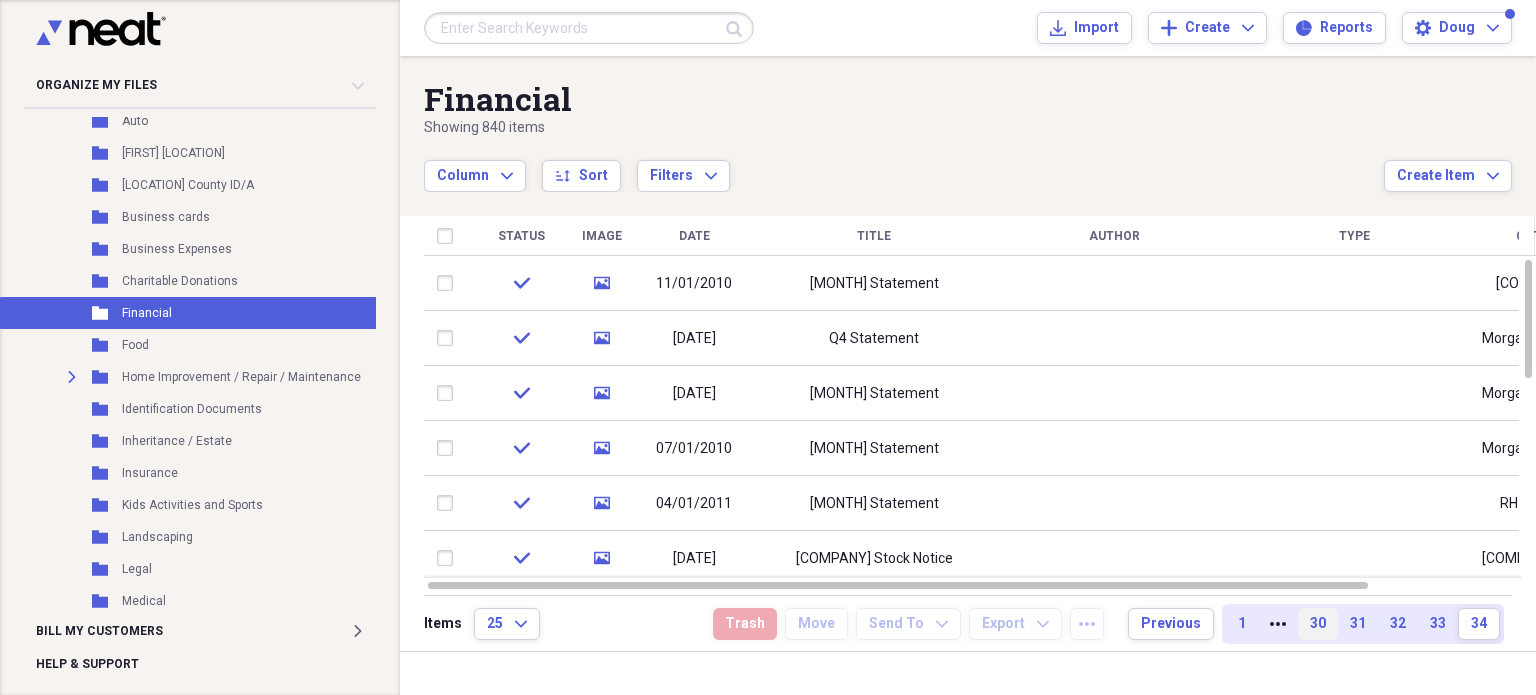click on "30" at bounding box center [1318, 624] 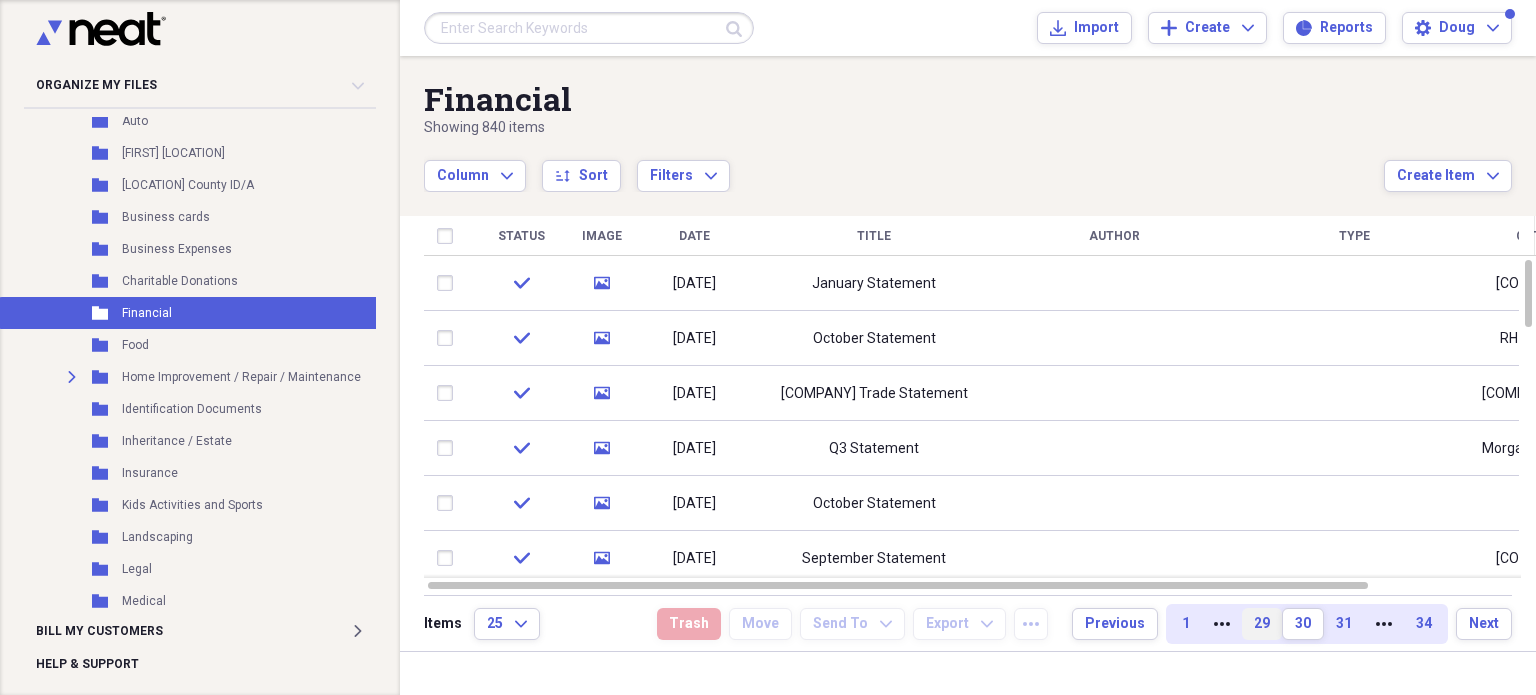 click on "29" at bounding box center (1262, 624) 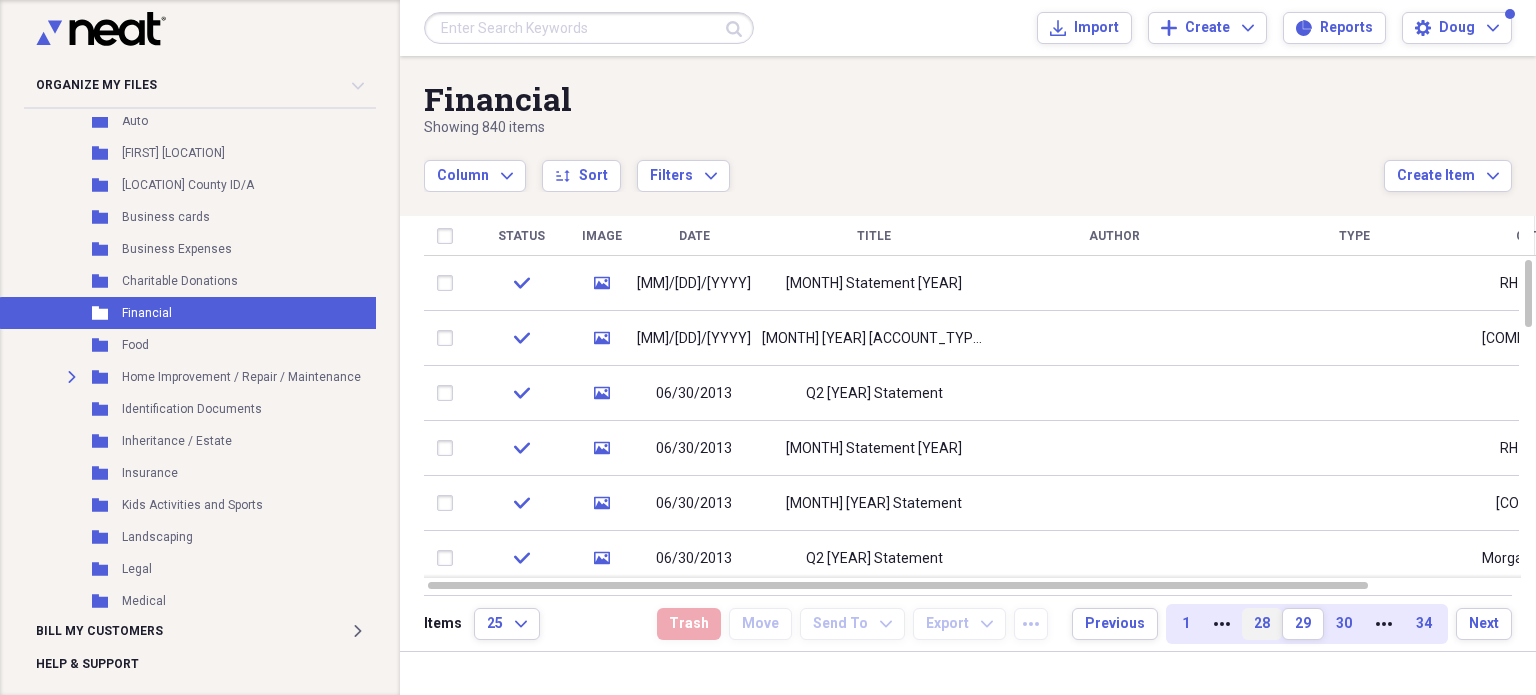 click on "28" at bounding box center [1262, 624] 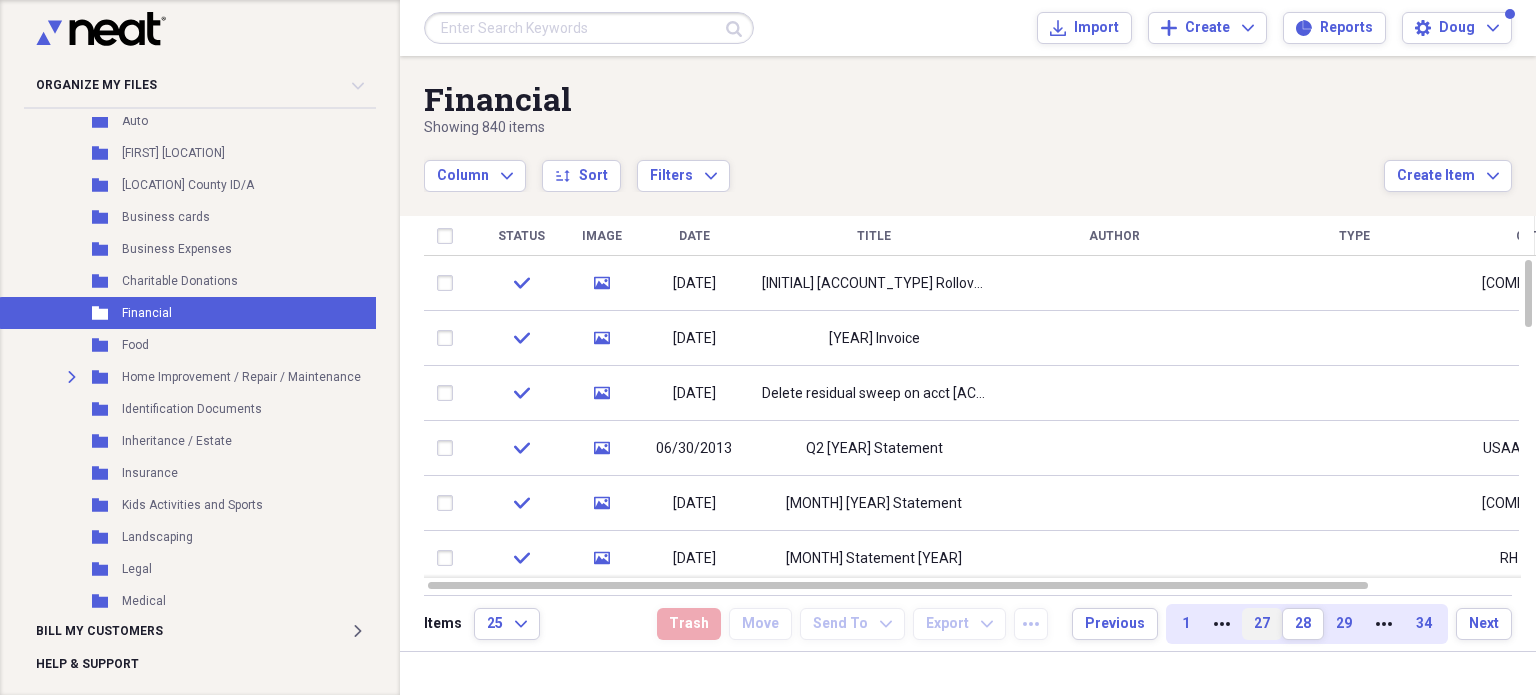 click on "27" at bounding box center [1262, 624] 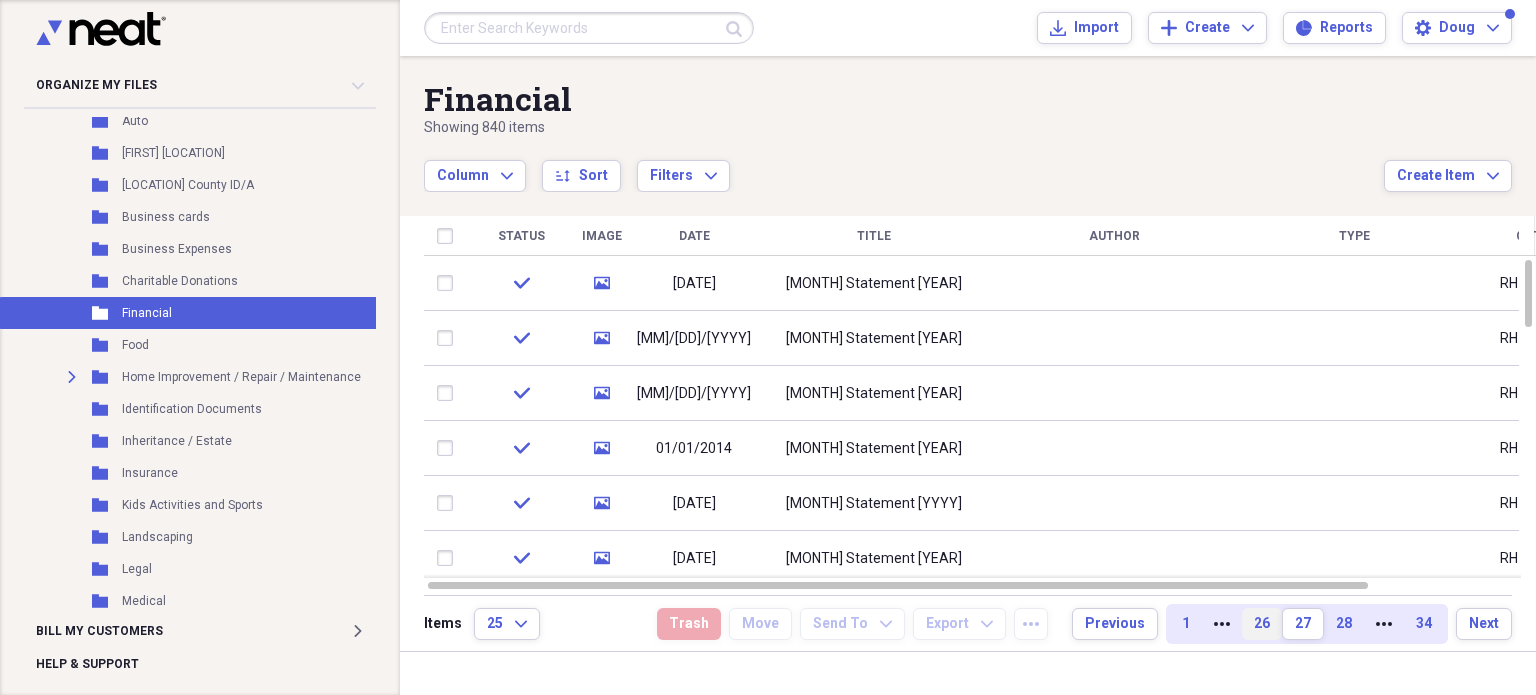click on "26" at bounding box center [1262, 624] 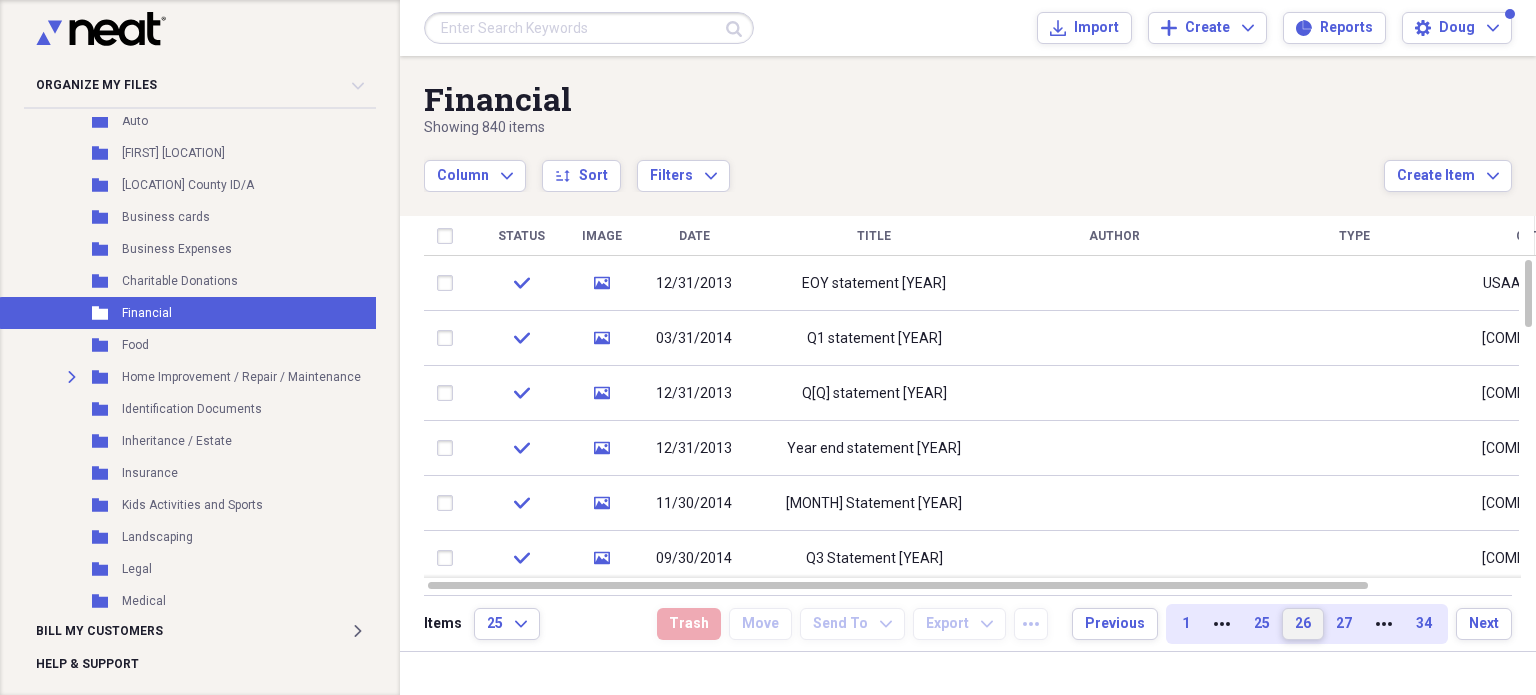 click on "25" at bounding box center (1262, 624) 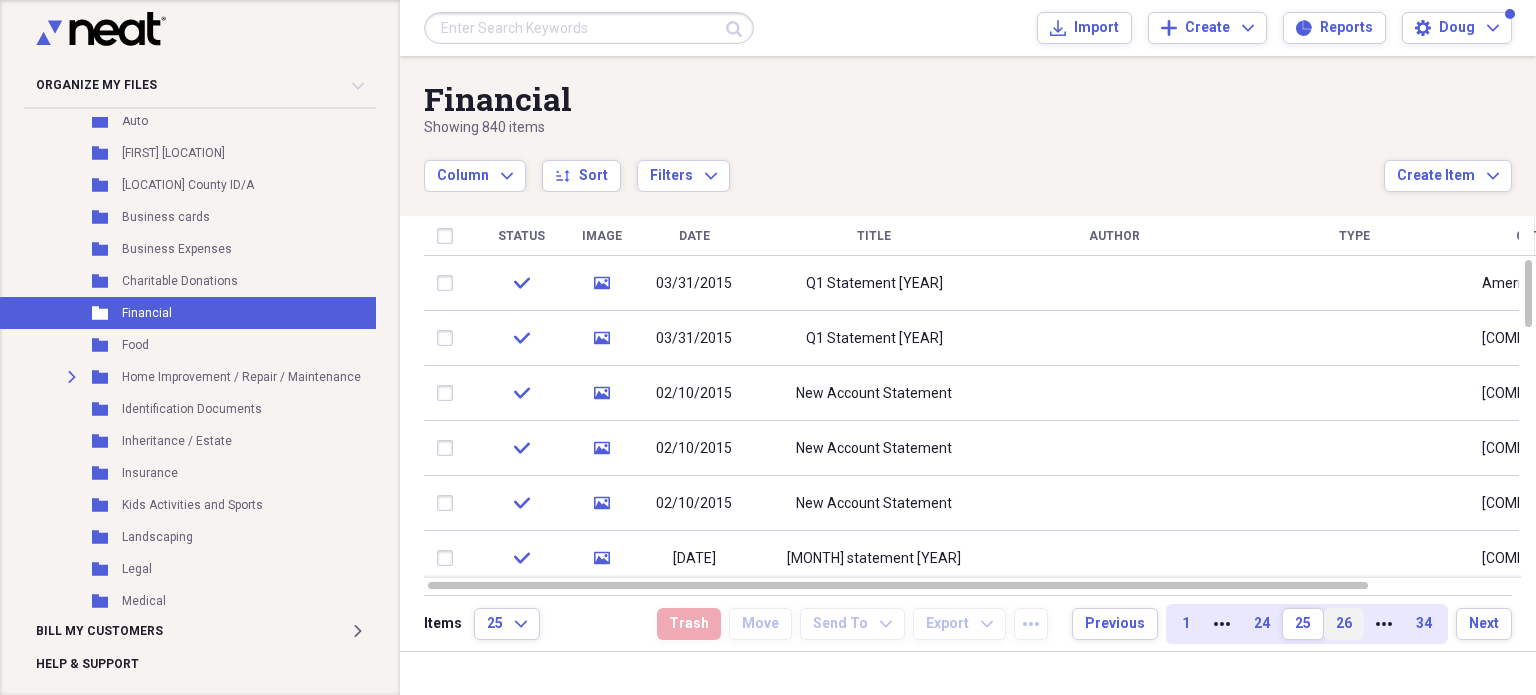 click on "24" at bounding box center [1262, 624] 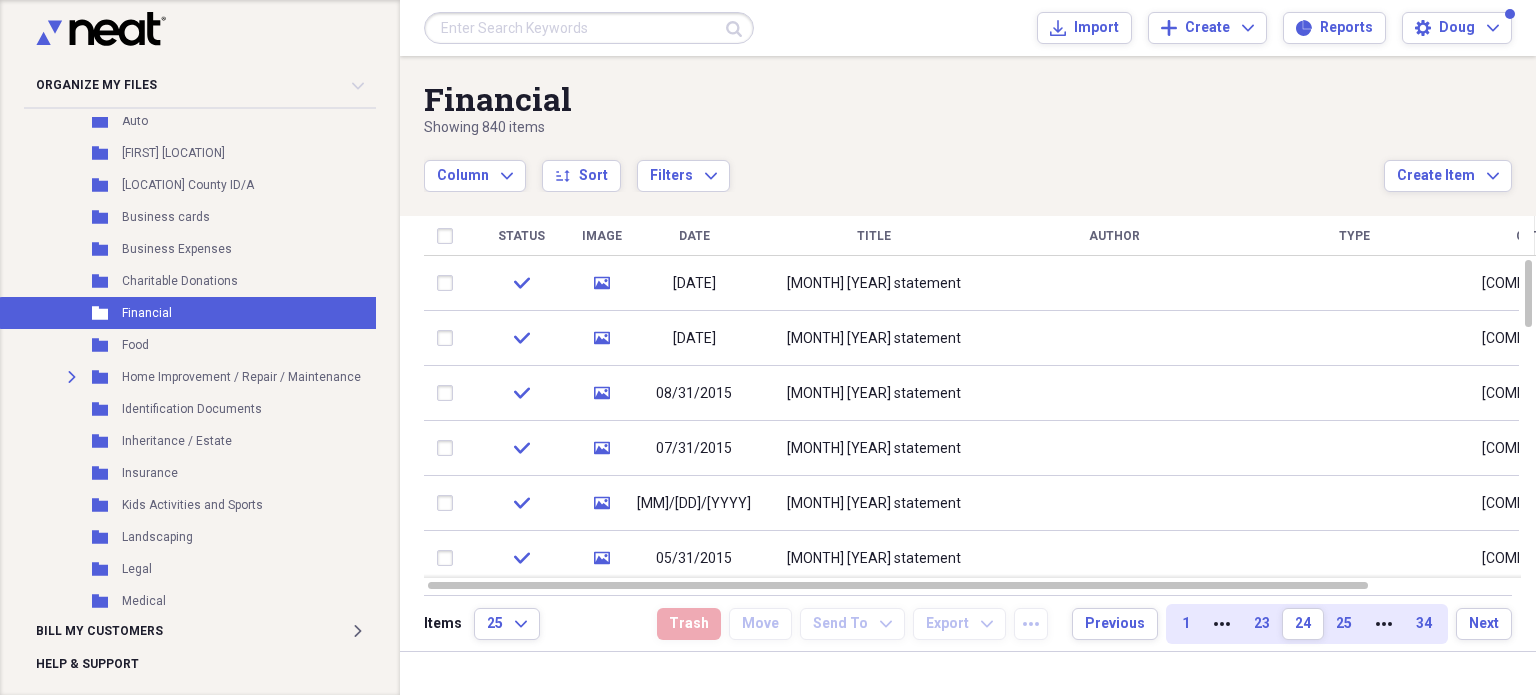 click on "23" at bounding box center (1262, 624) 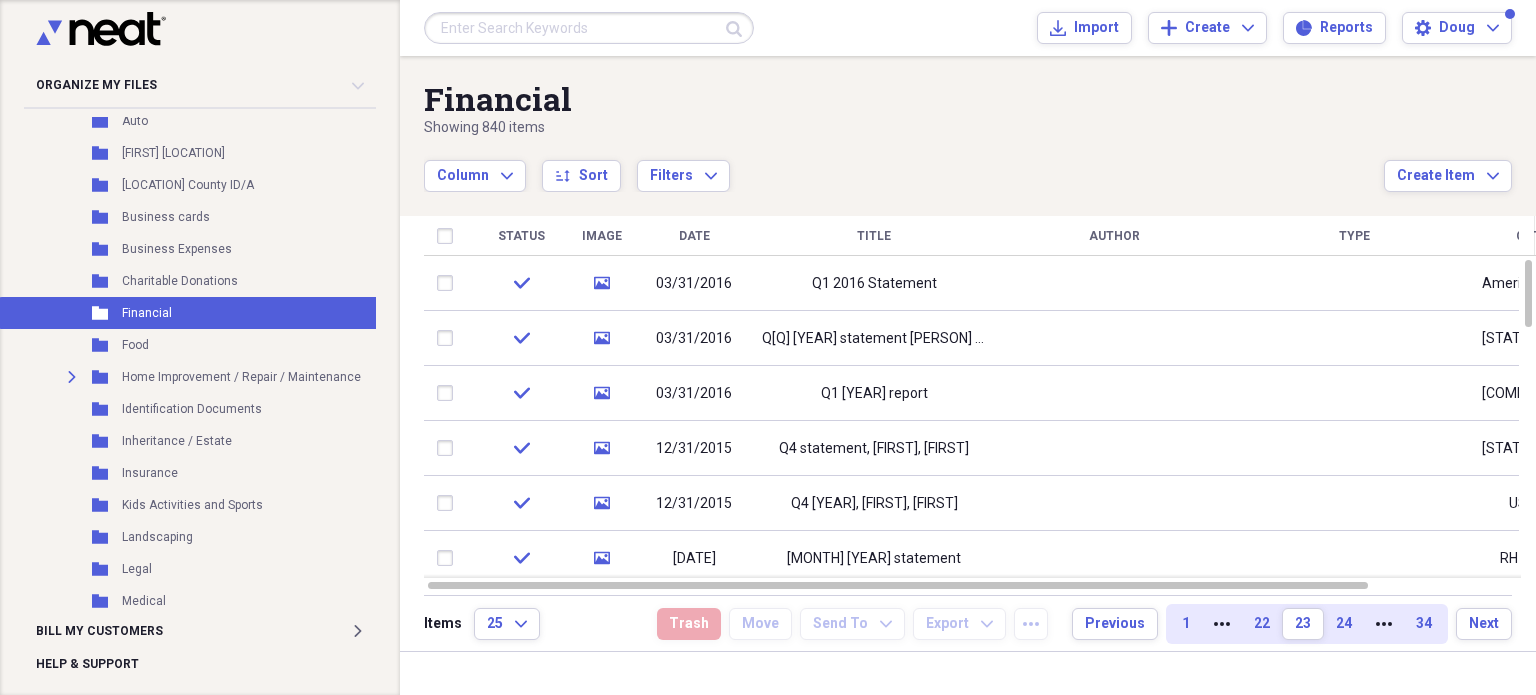 click on "22" at bounding box center [1262, 624] 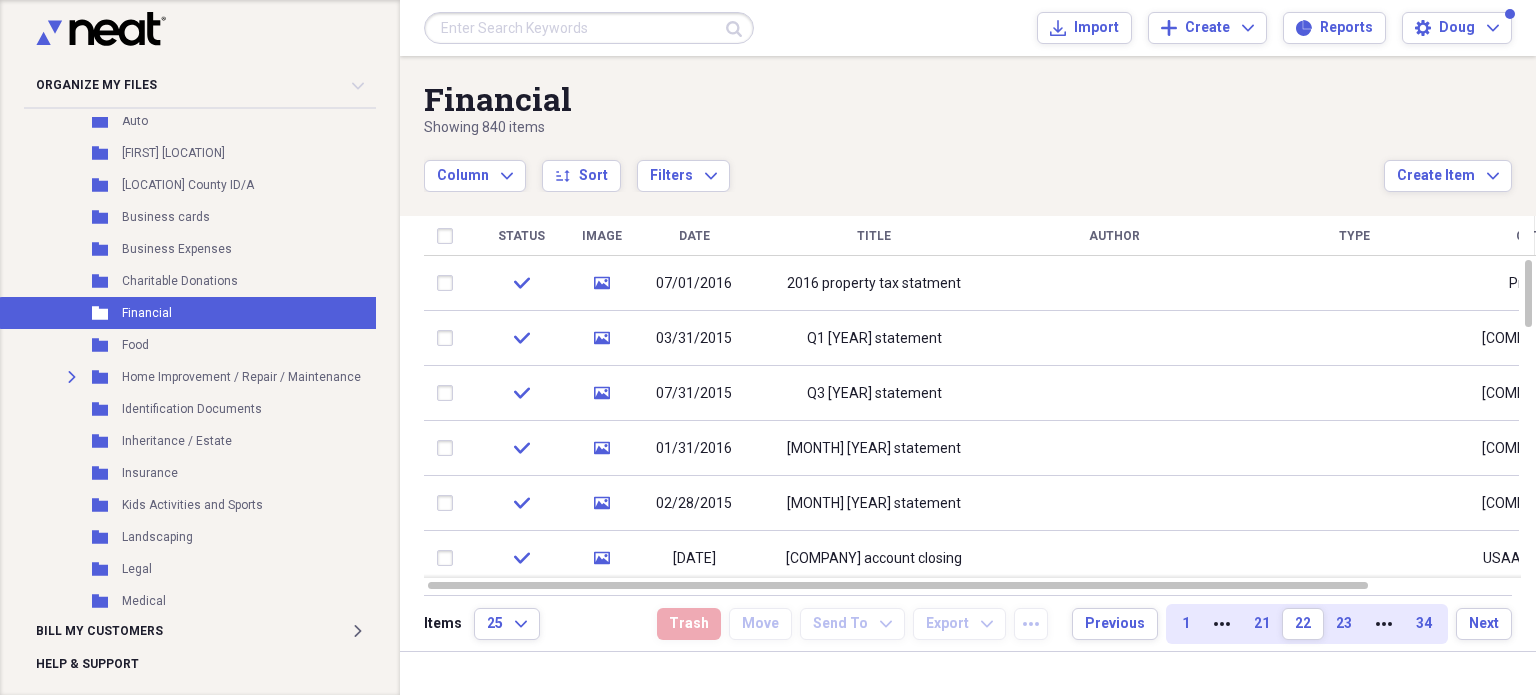 click on "21" at bounding box center [1262, 624] 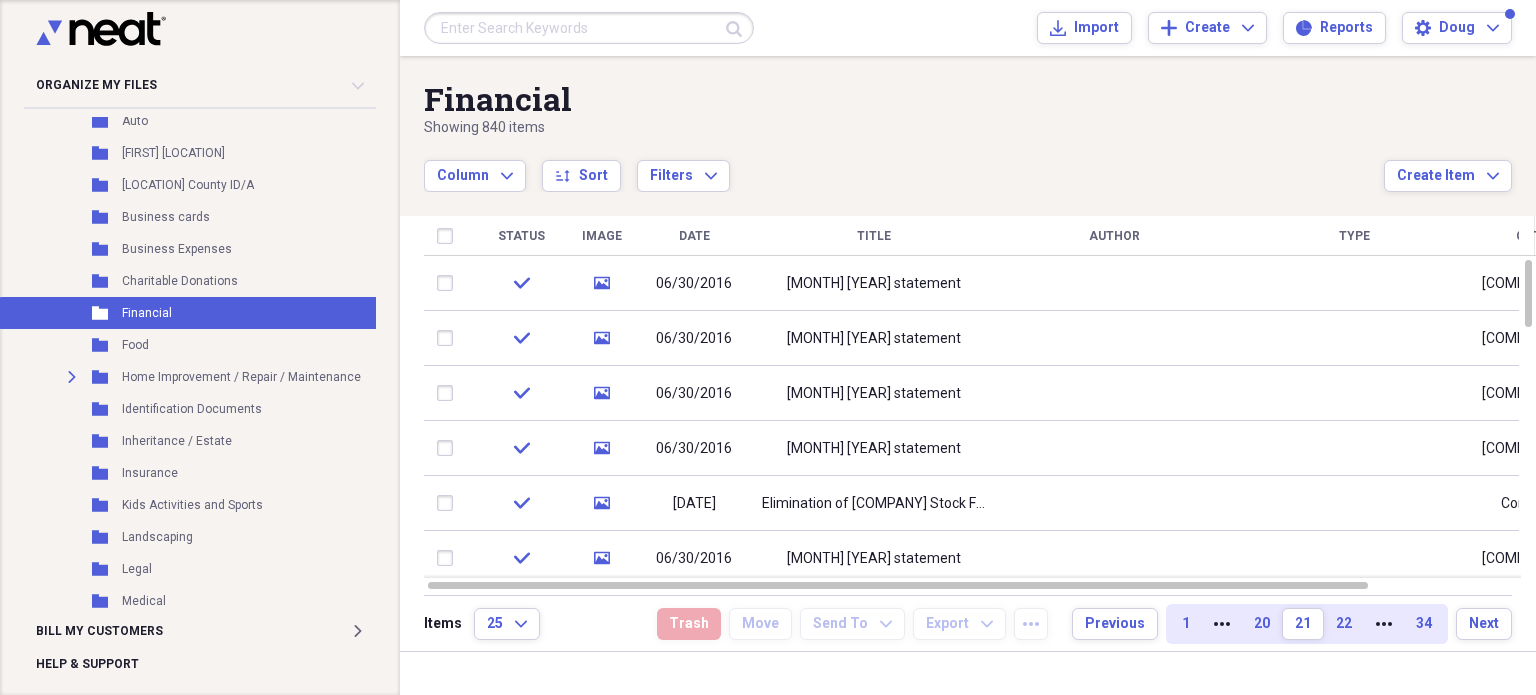 click on "20" at bounding box center [1262, 624] 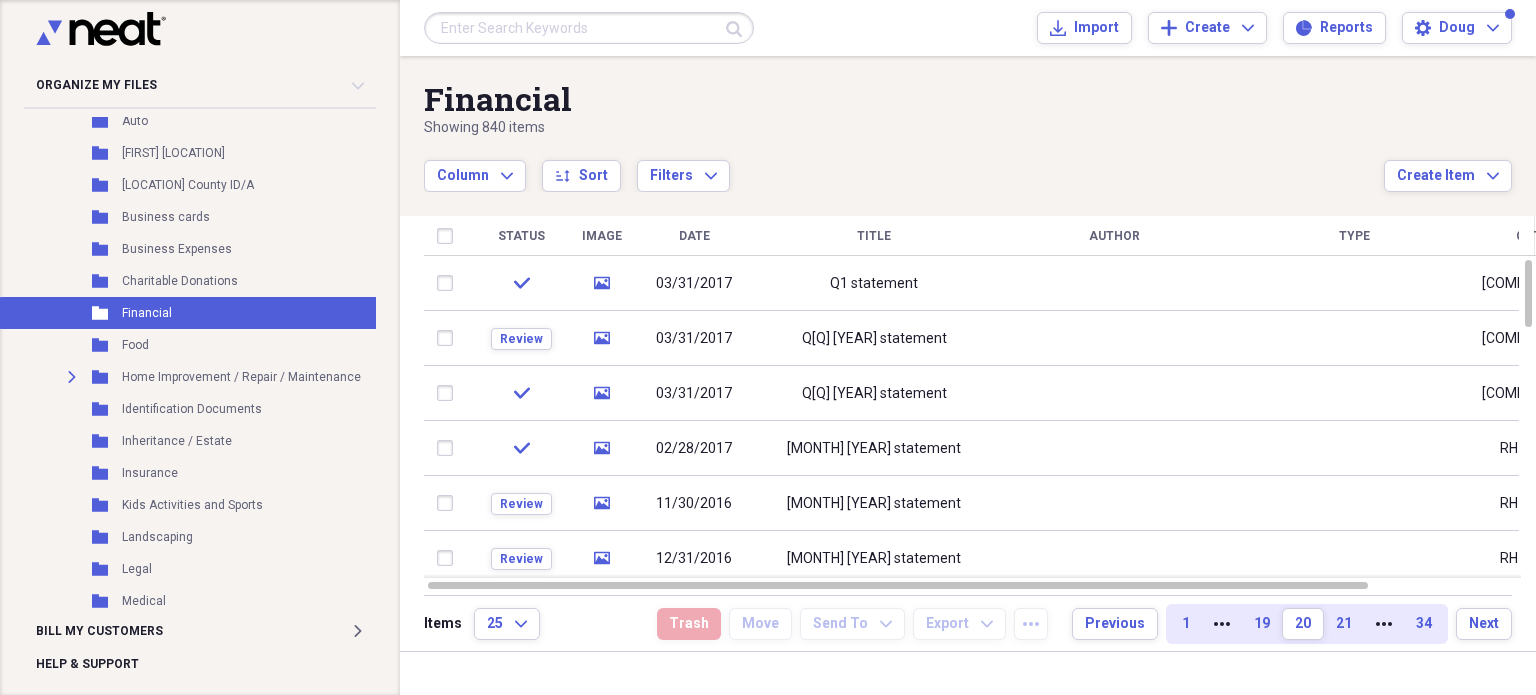 click on "19" at bounding box center (1262, 624) 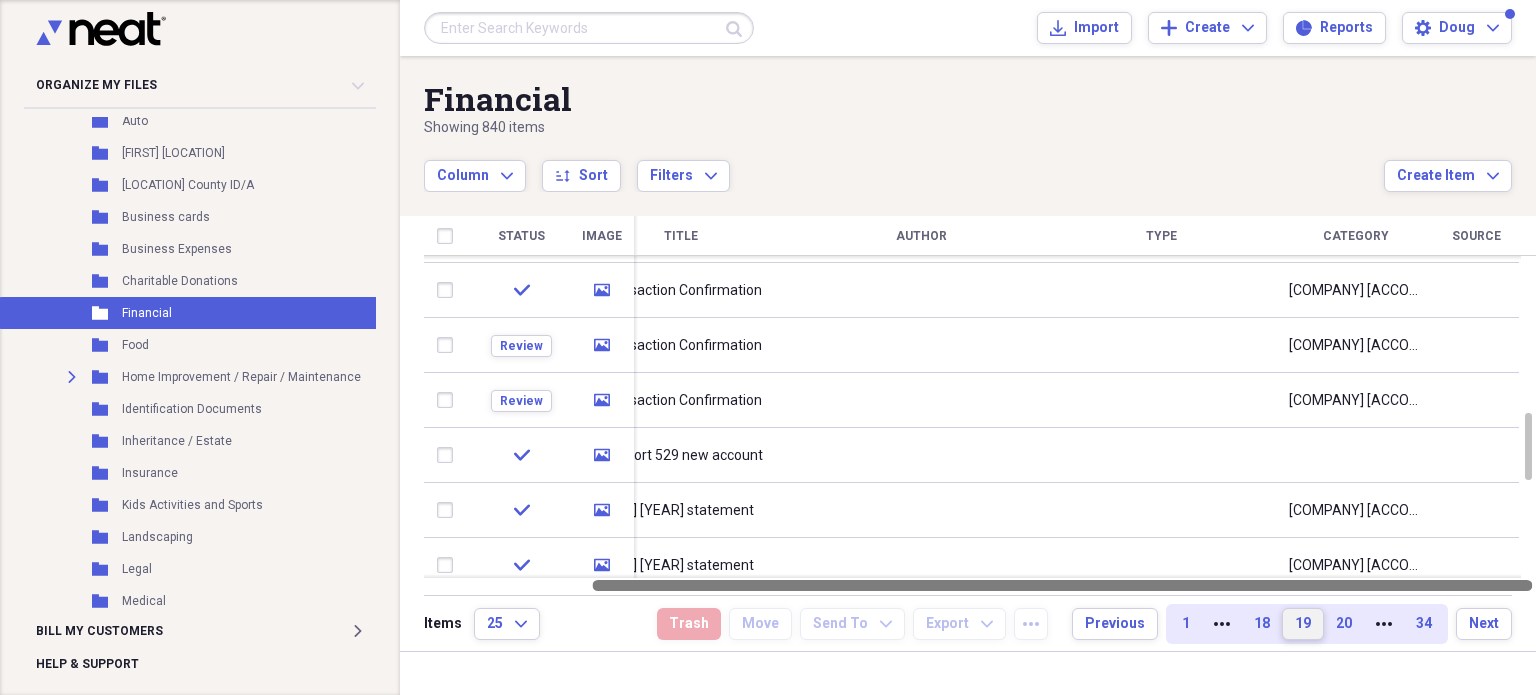 drag, startPoint x: 1162, startPoint y: 580, endPoint x: 1371, endPoint y: 594, distance: 209.46837 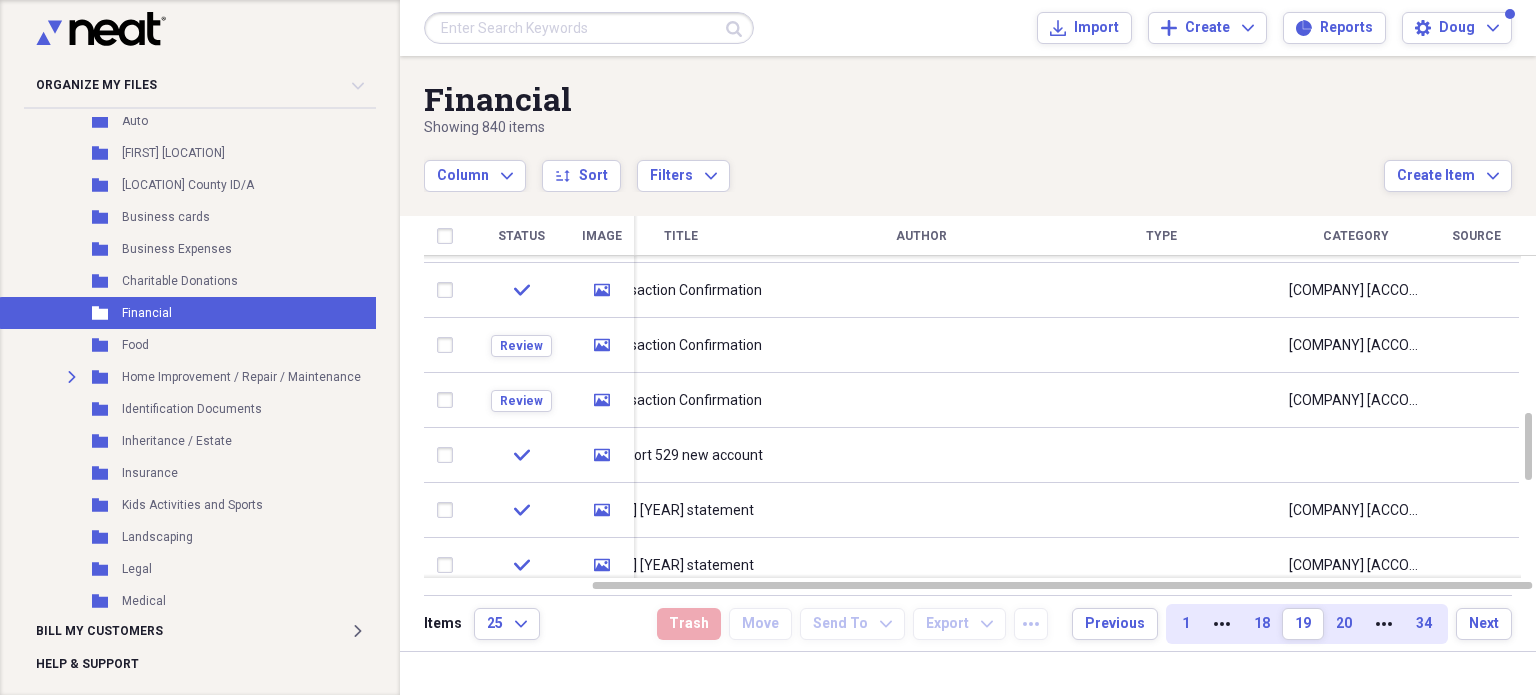 click on "Category" at bounding box center [1356, 236] 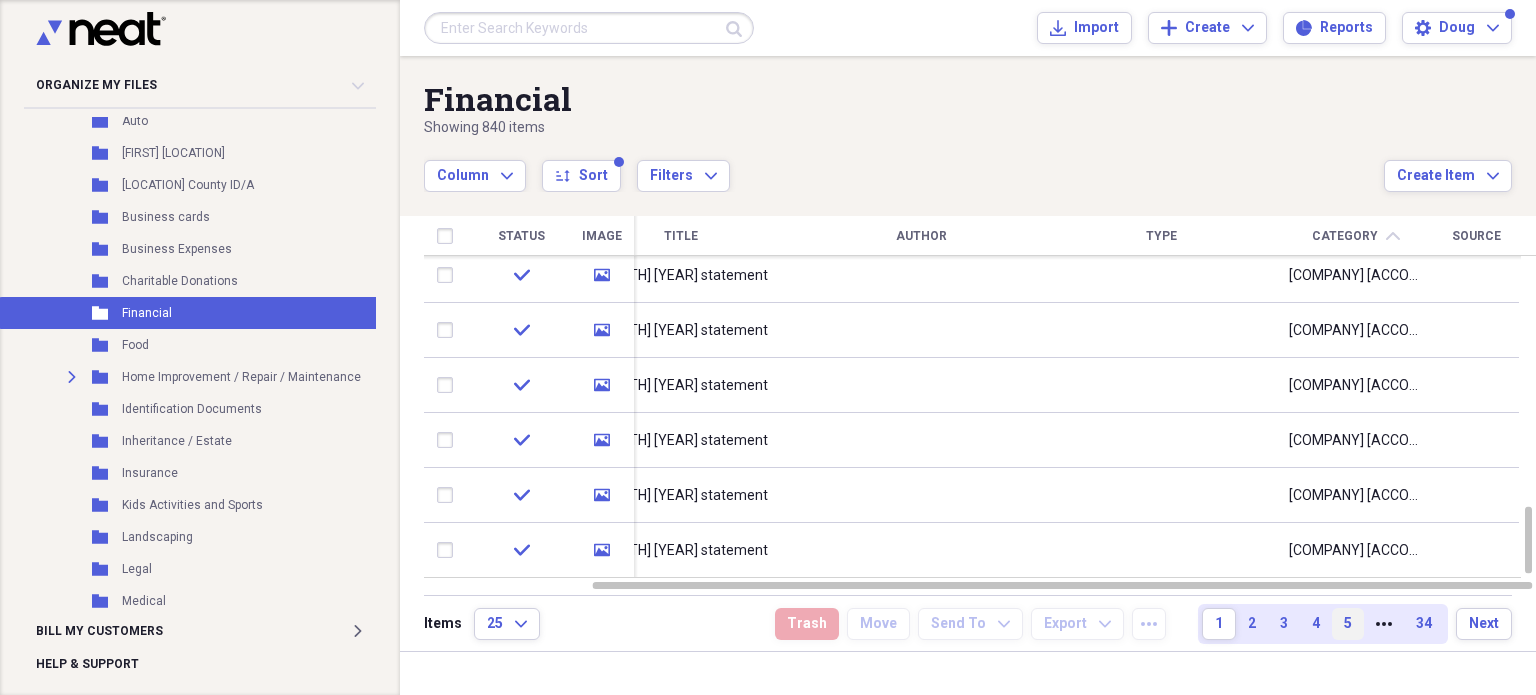 click on "5" at bounding box center [1348, 624] 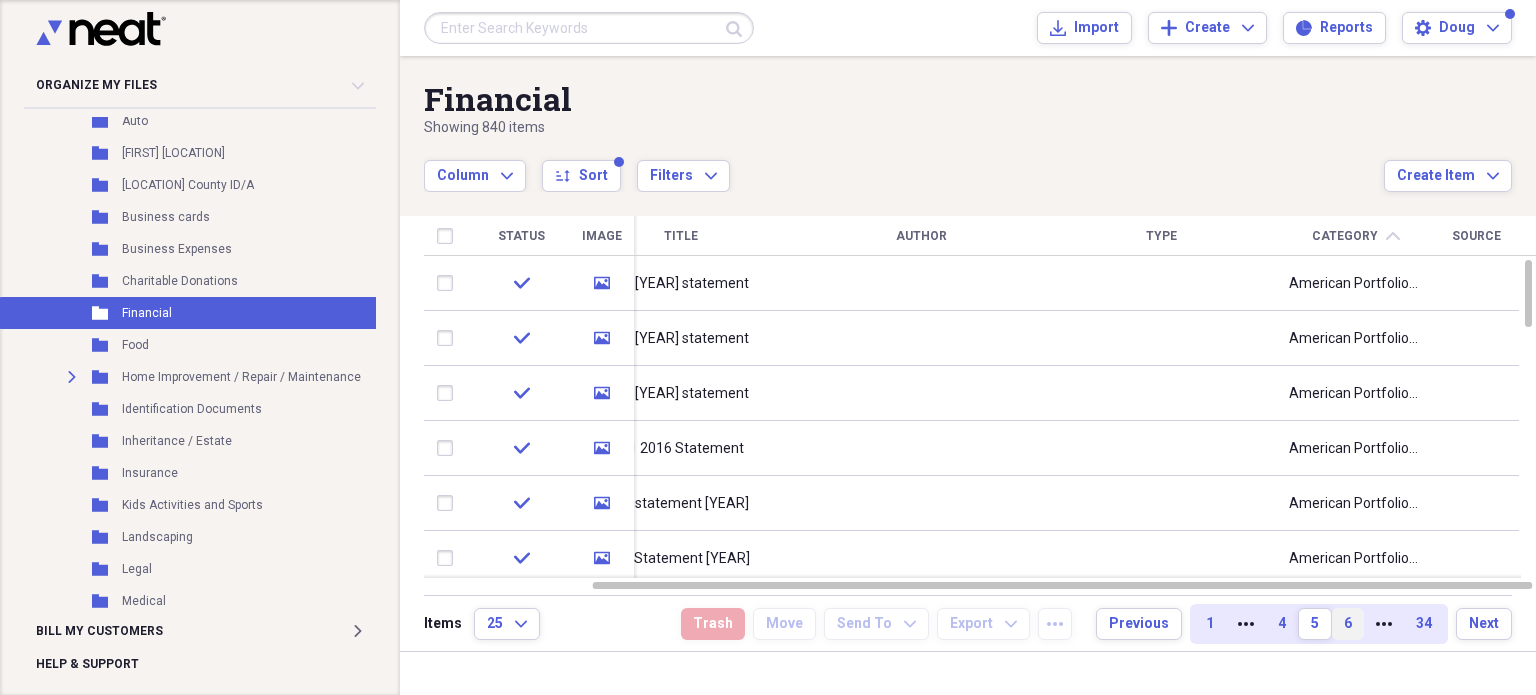 click on "6" at bounding box center (1348, 624) 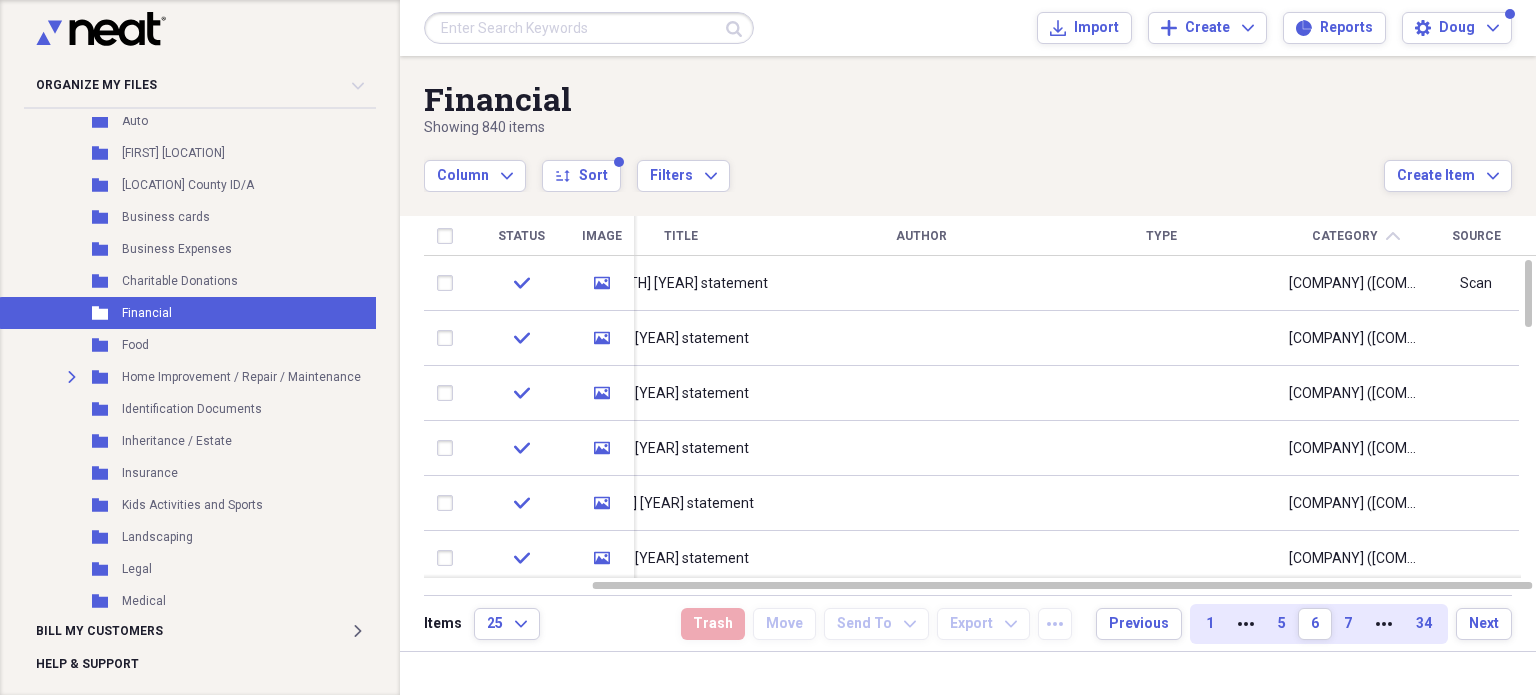 click at bounding box center [589, 28] 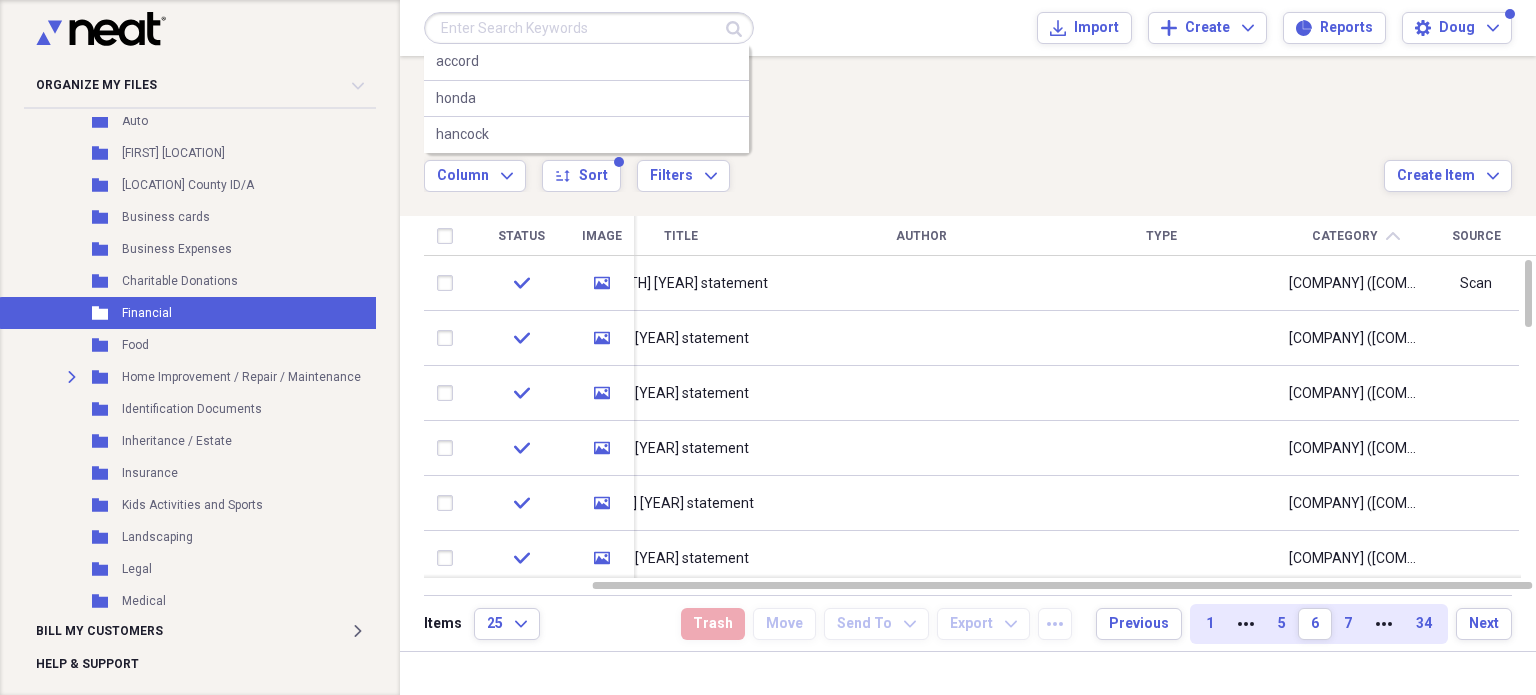 click on "Column Expand sort Sort Filters  Expand" at bounding box center (904, 165) 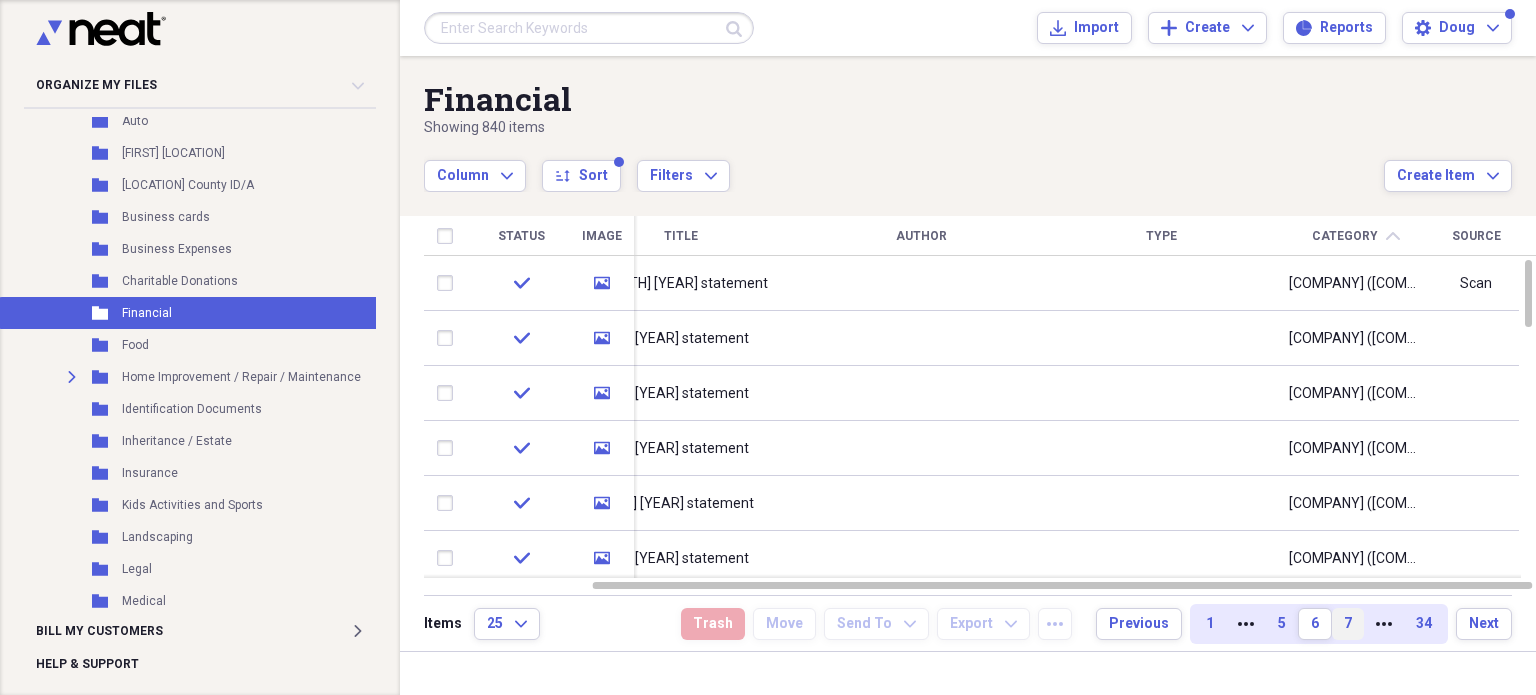 click on "7" at bounding box center (1348, 624) 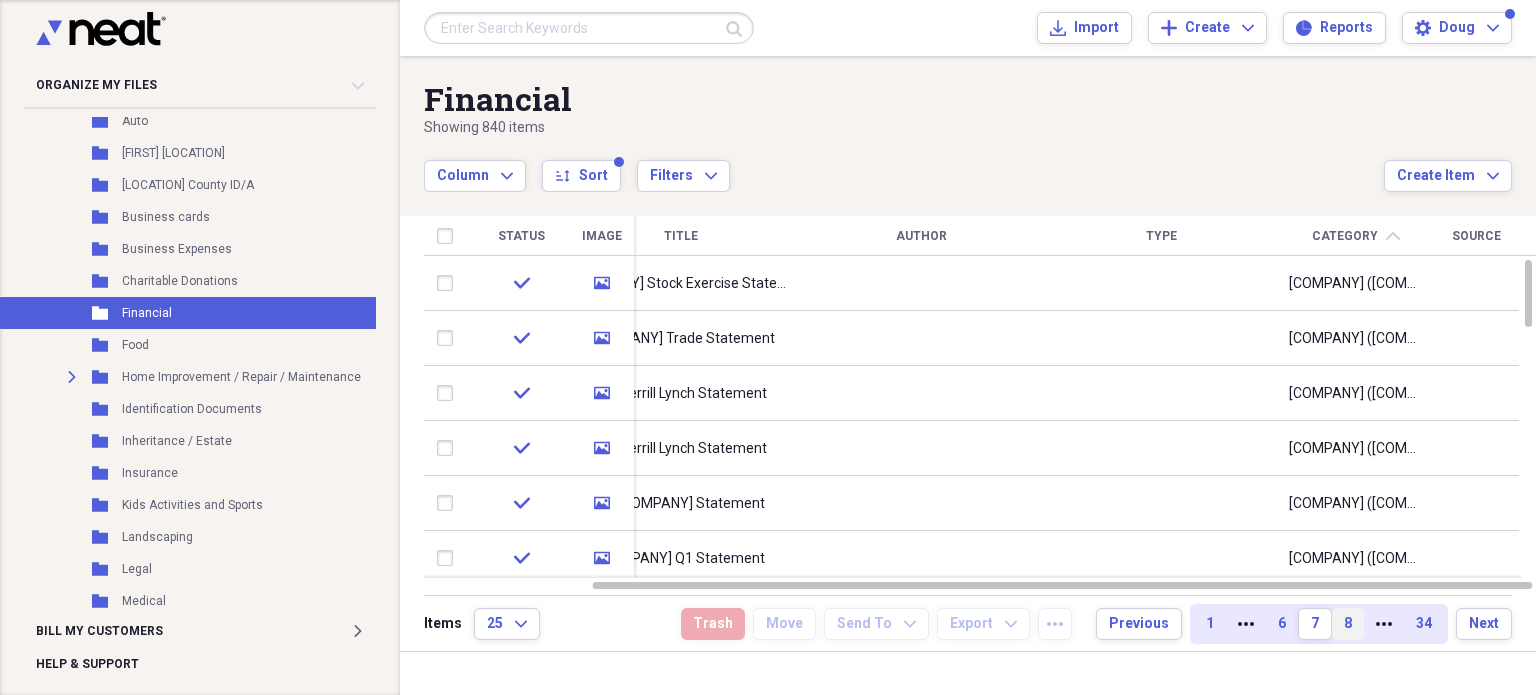 click on "8" at bounding box center [1348, 624] 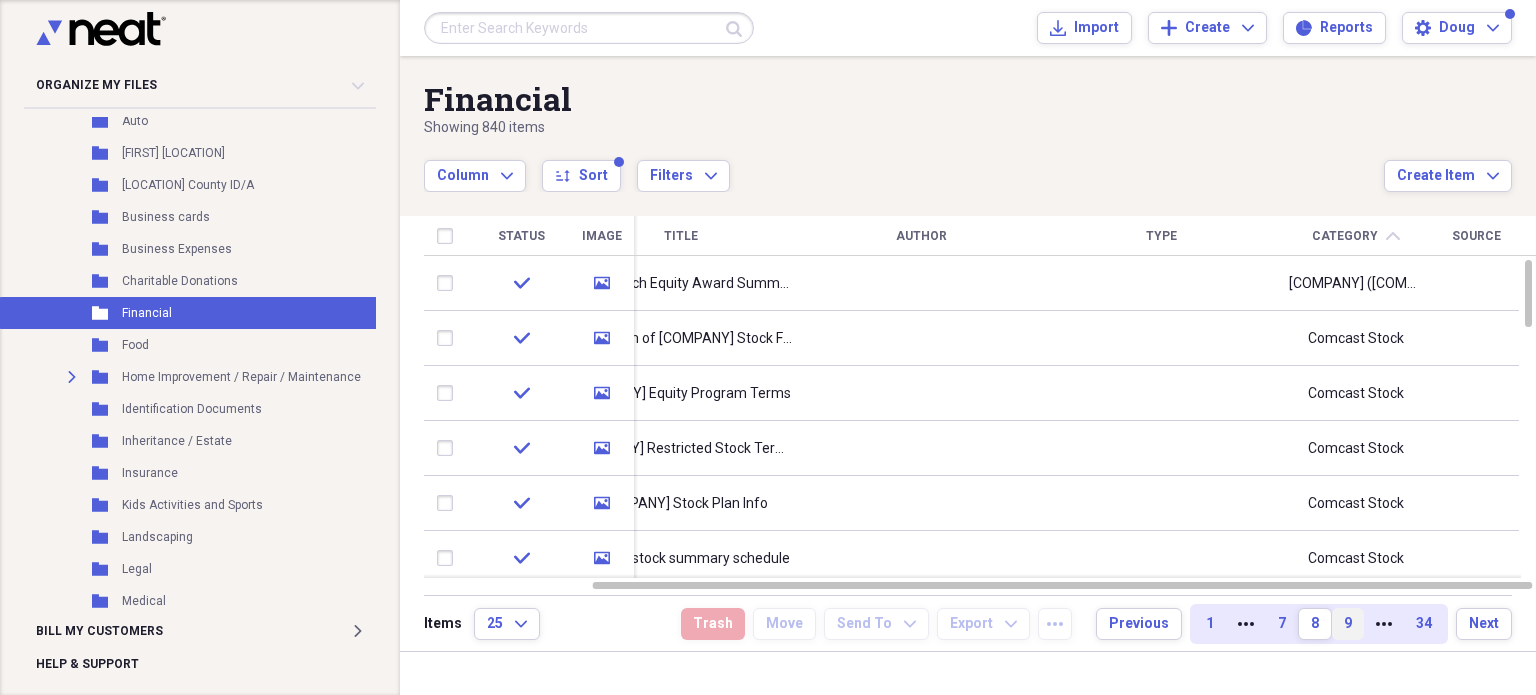 click on "9" at bounding box center [1348, 624] 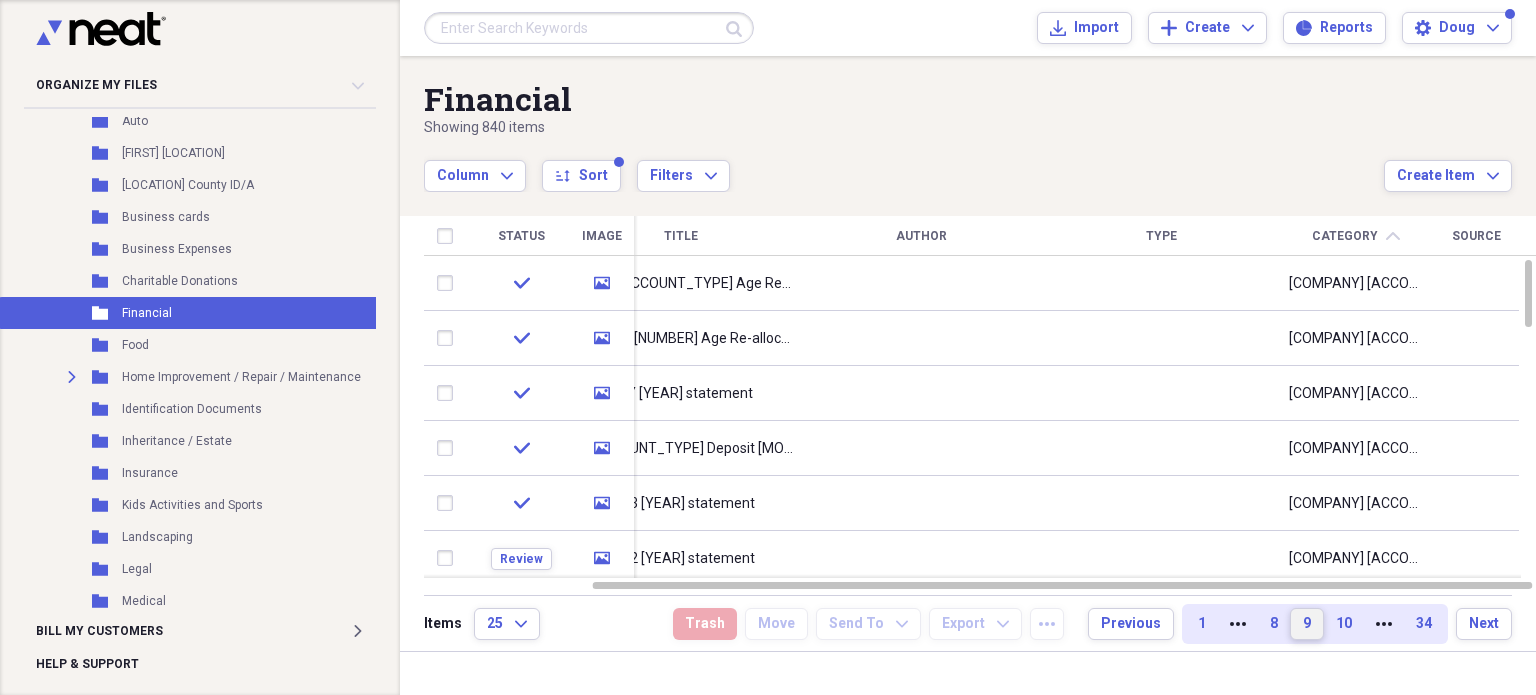 click on "10" at bounding box center [1344, 624] 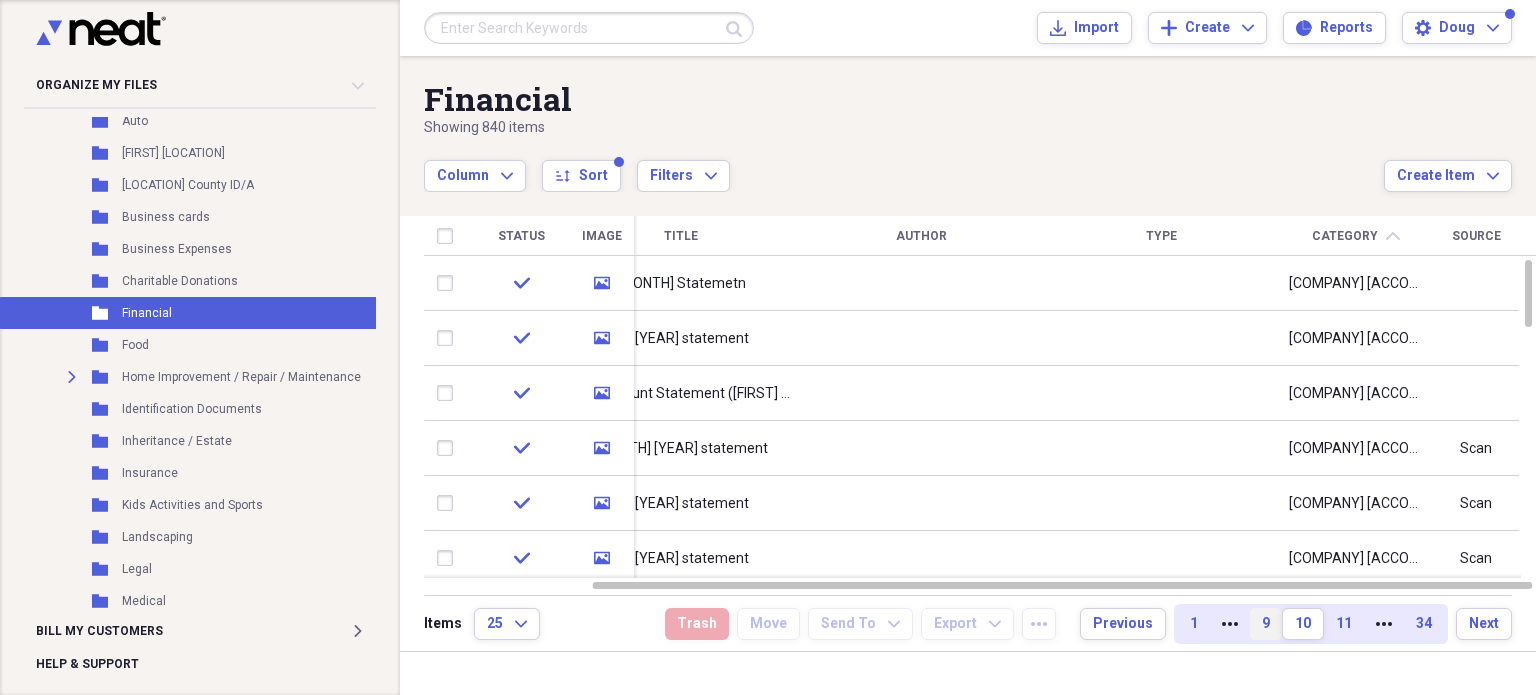click on "11" at bounding box center (1344, 624) 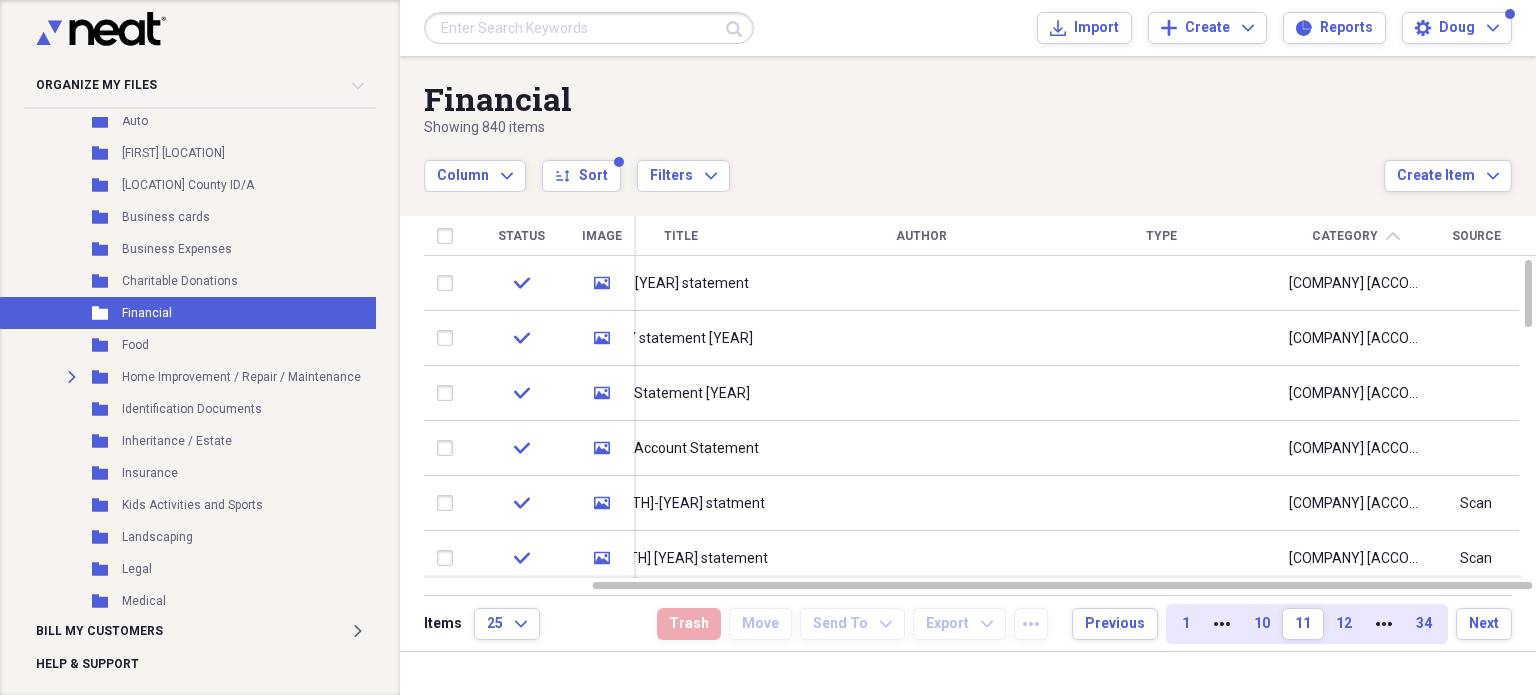 click on "12" at bounding box center (1344, 624) 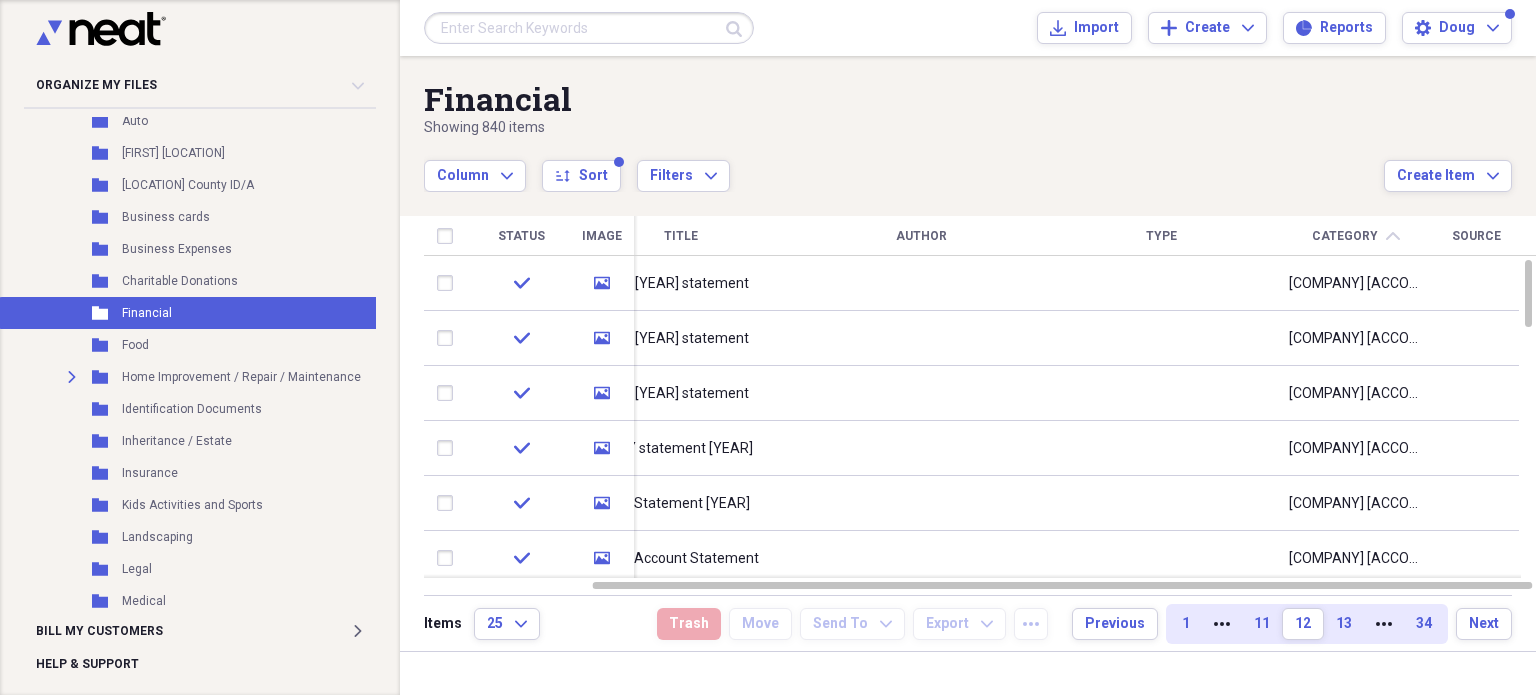 click on "13" at bounding box center (1344, 624) 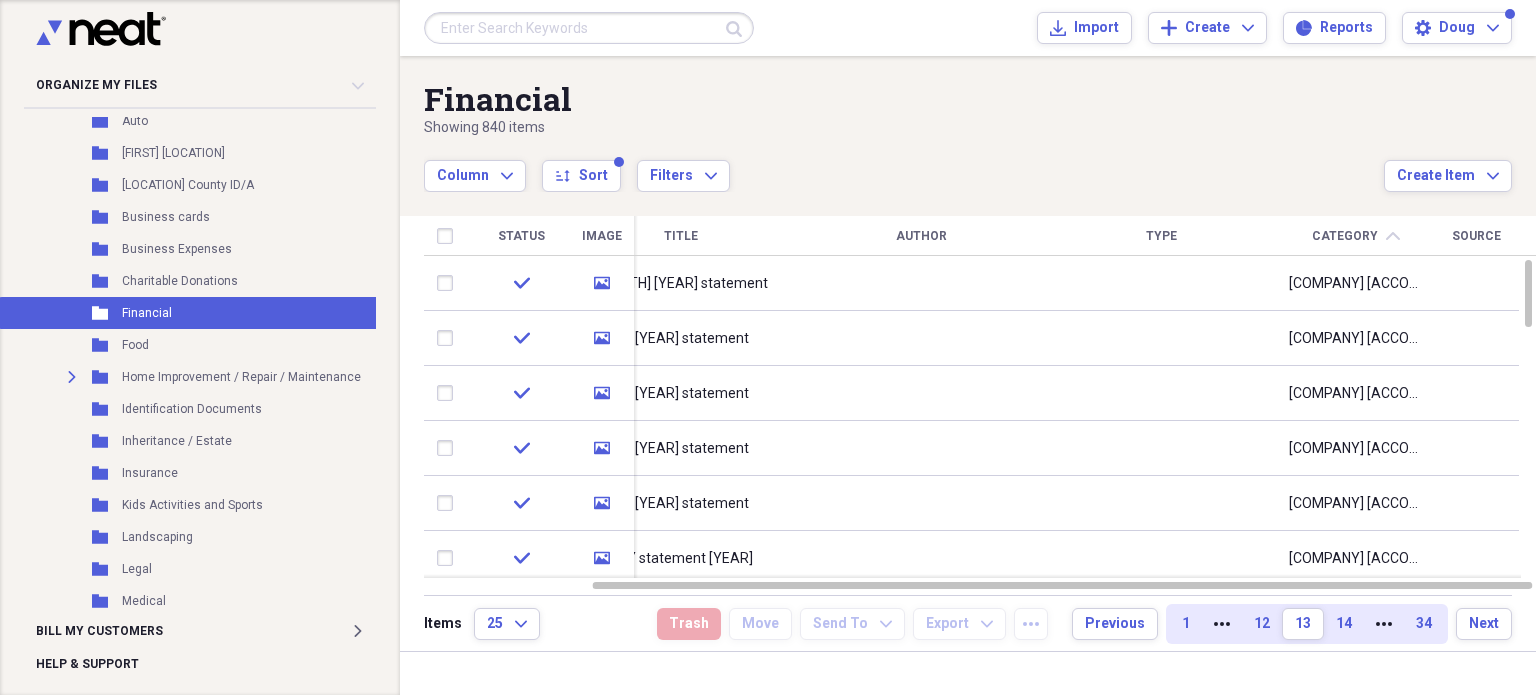 click on "14" at bounding box center [1344, 624] 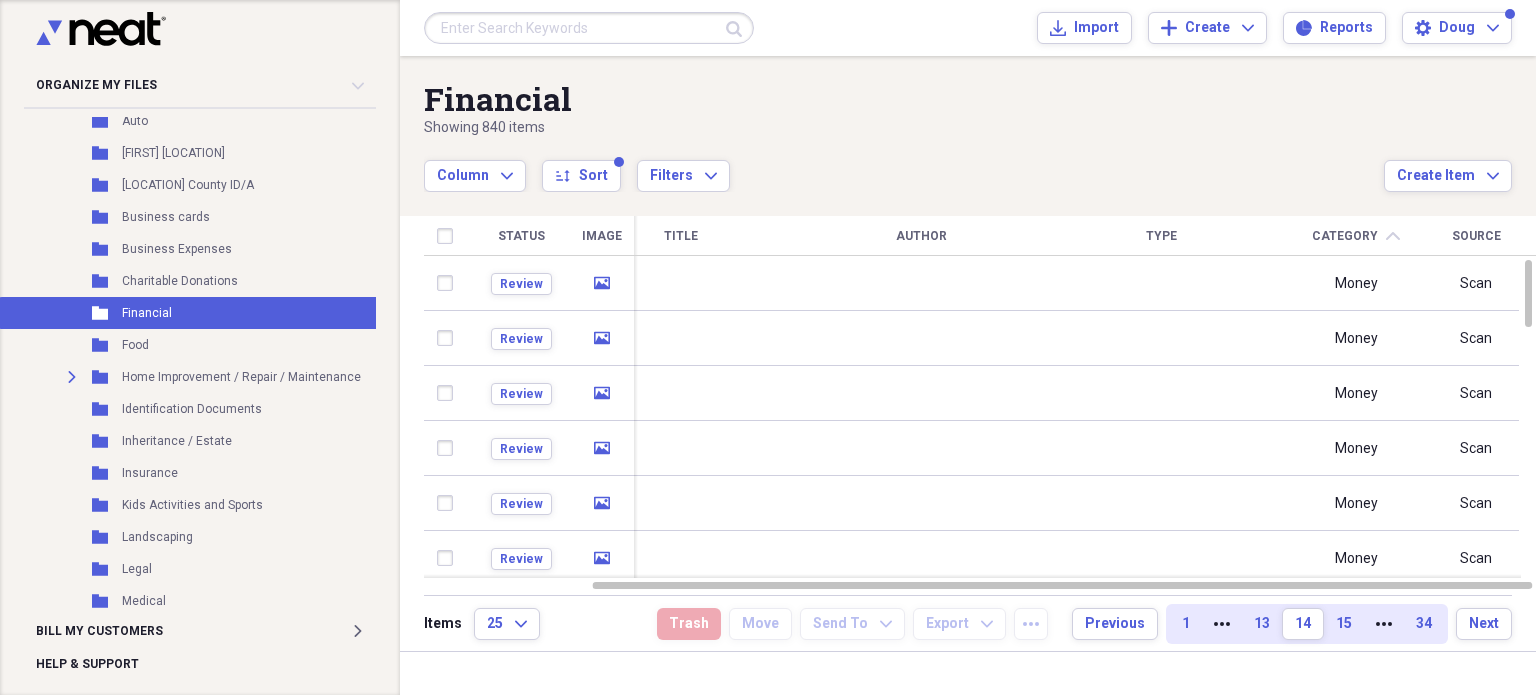 click on "15" at bounding box center (1344, 624) 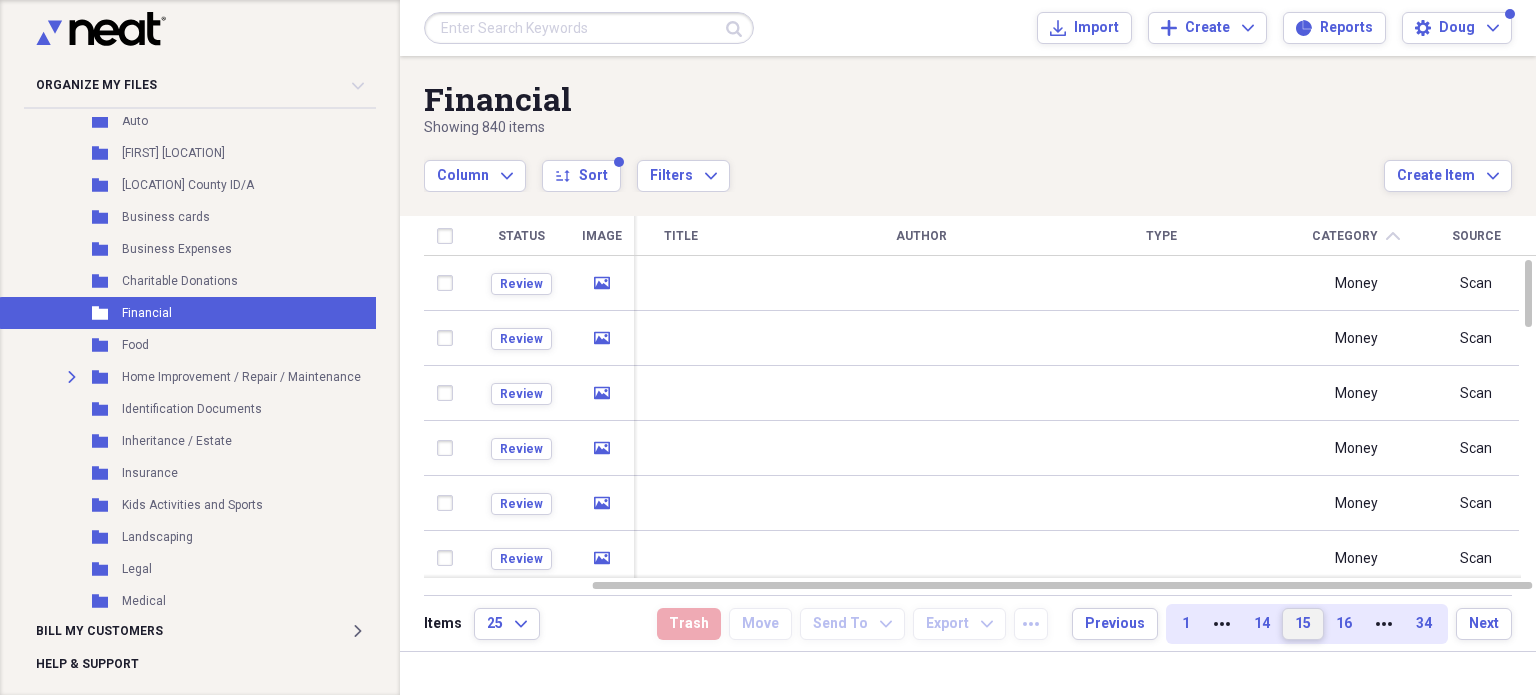click on "15" at bounding box center [1303, 624] 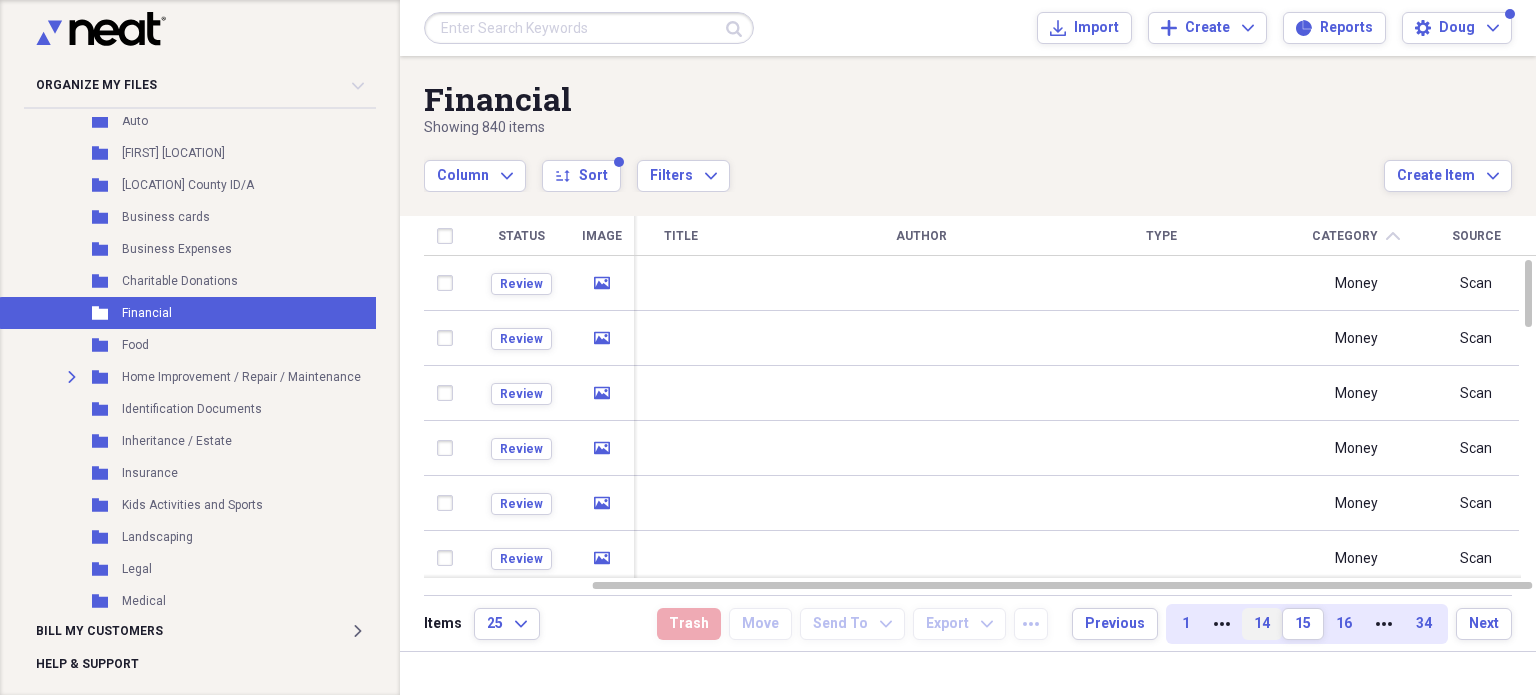 click on "14" at bounding box center [1262, 624] 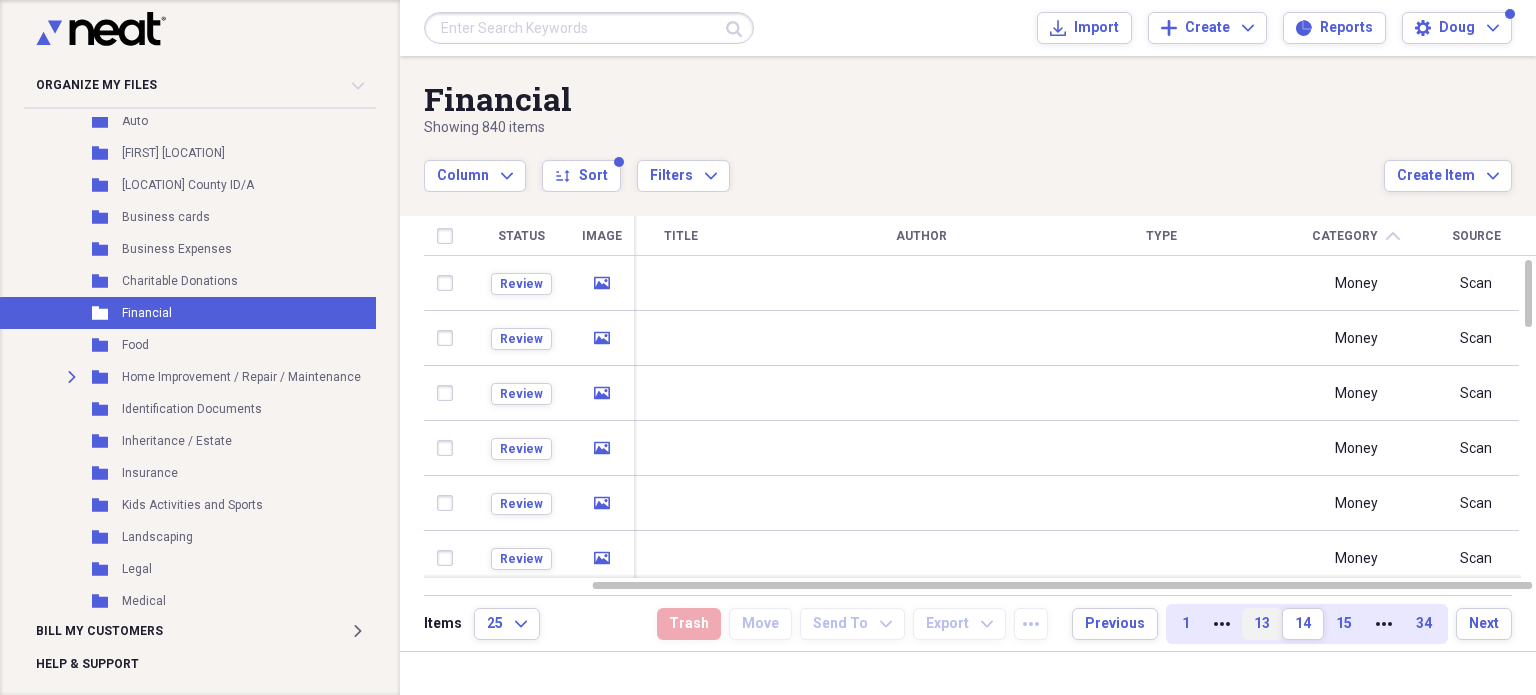 click on "13" at bounding box center (1262, 624) 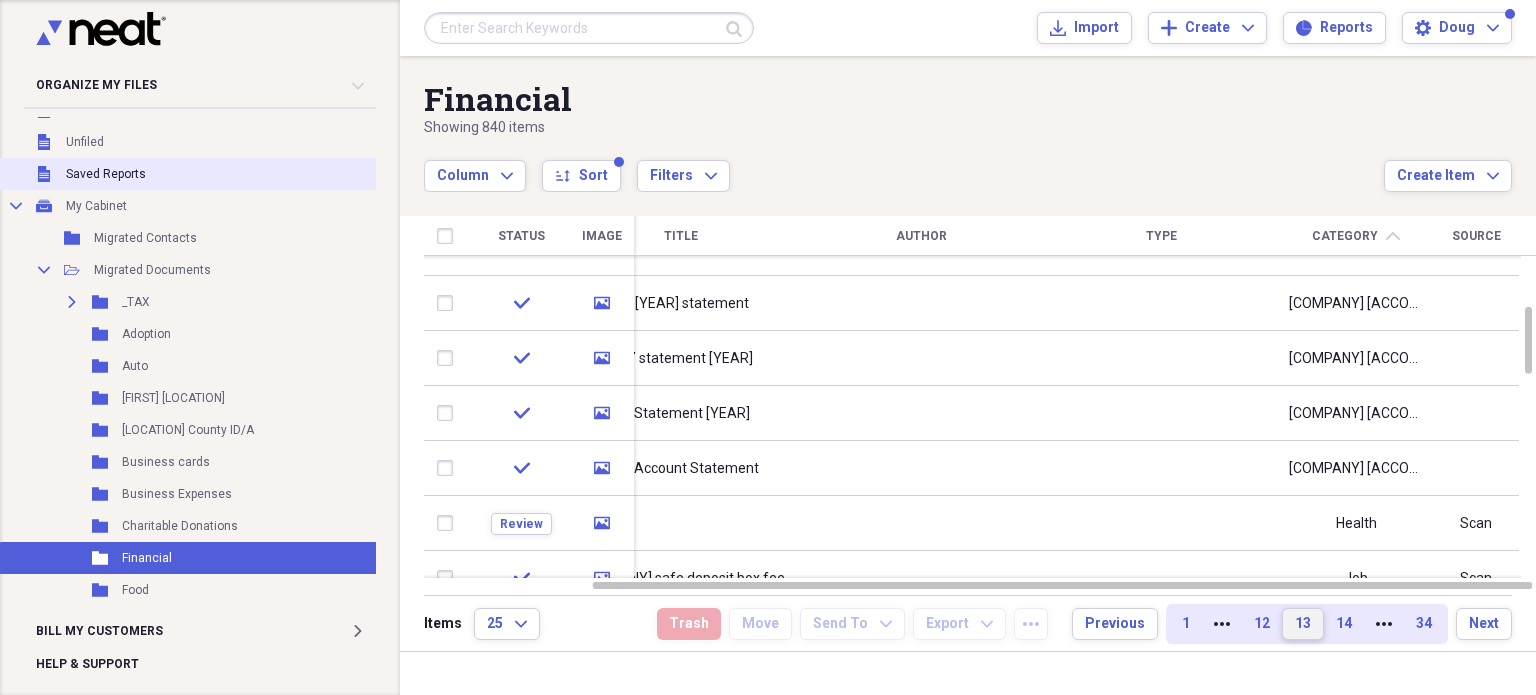 scroll, scrollTop: 0, scrollLeft: 0, axis: both 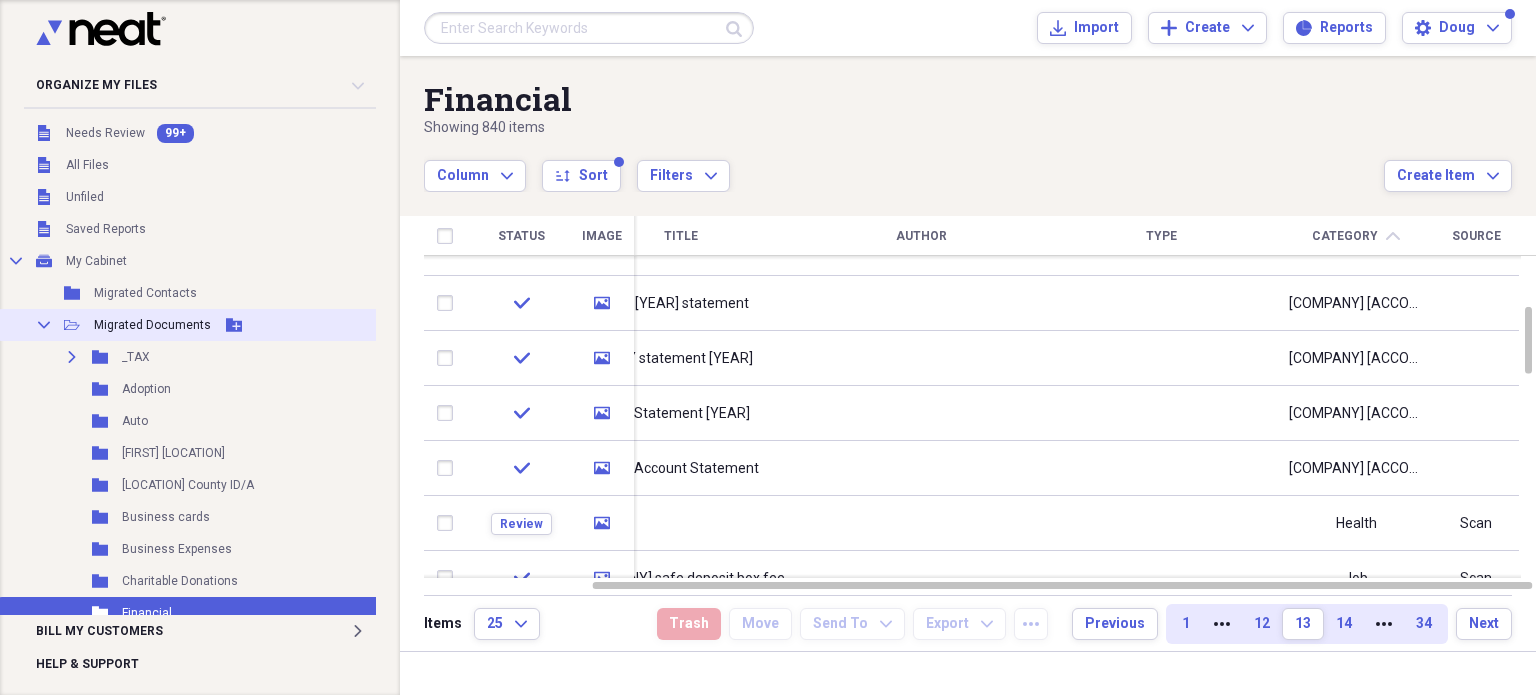 click 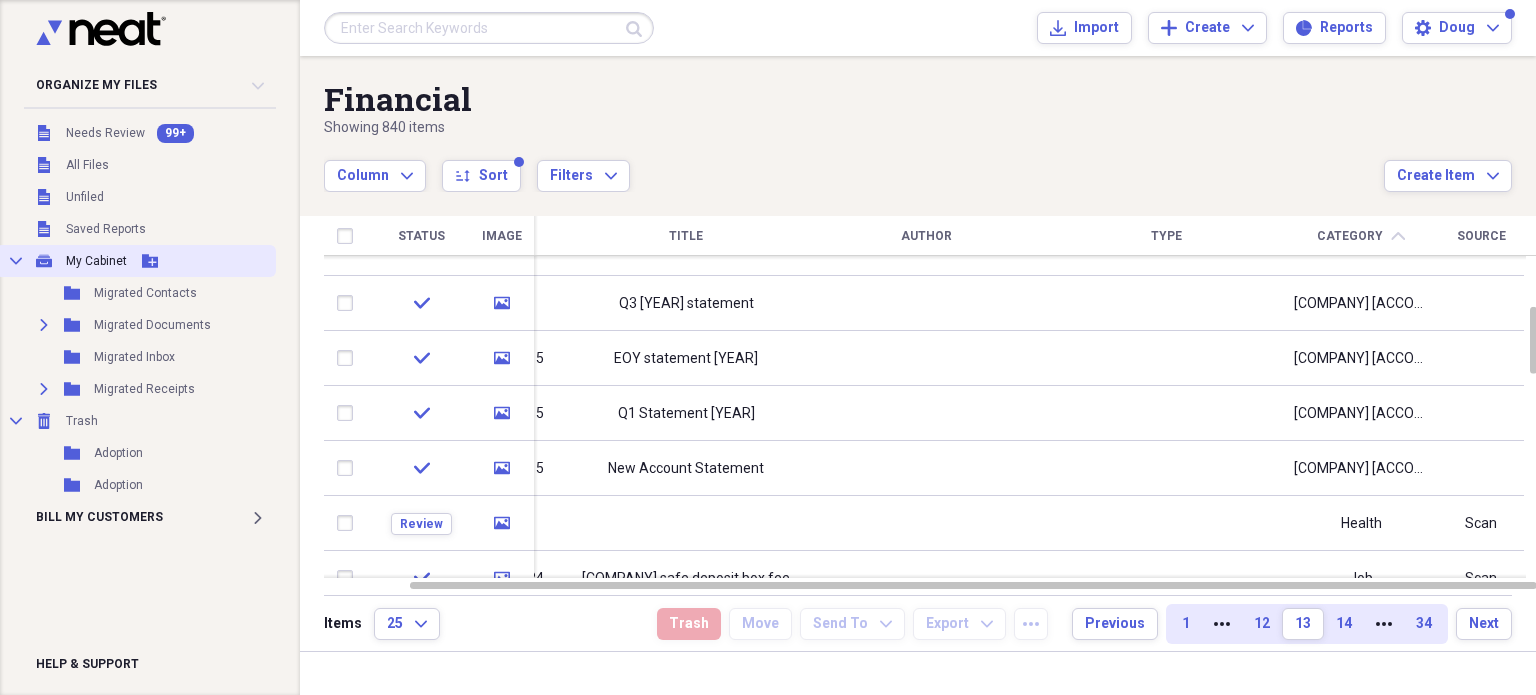 click on "Collapse" 